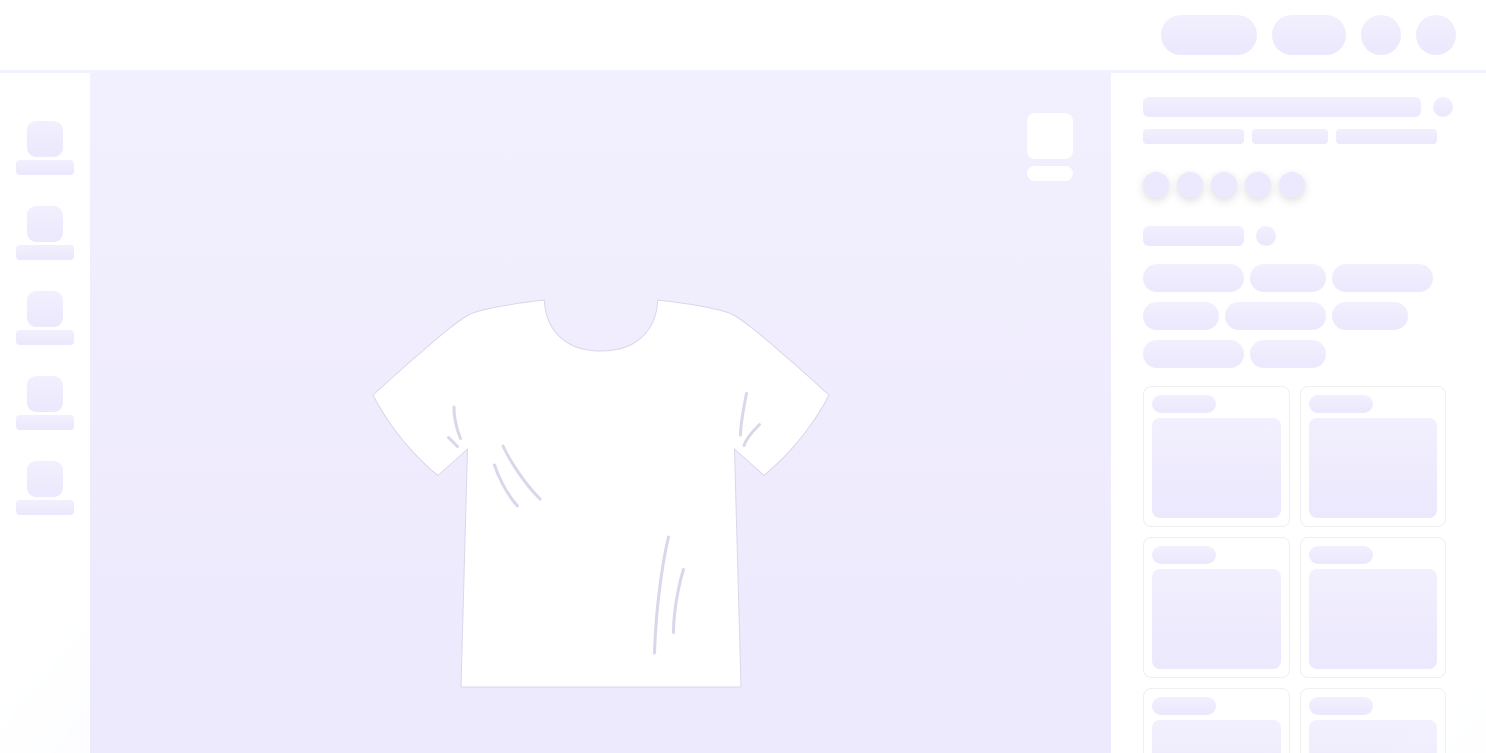 scroll, scrollTop: 0, scrollLeft: 0, axis: both 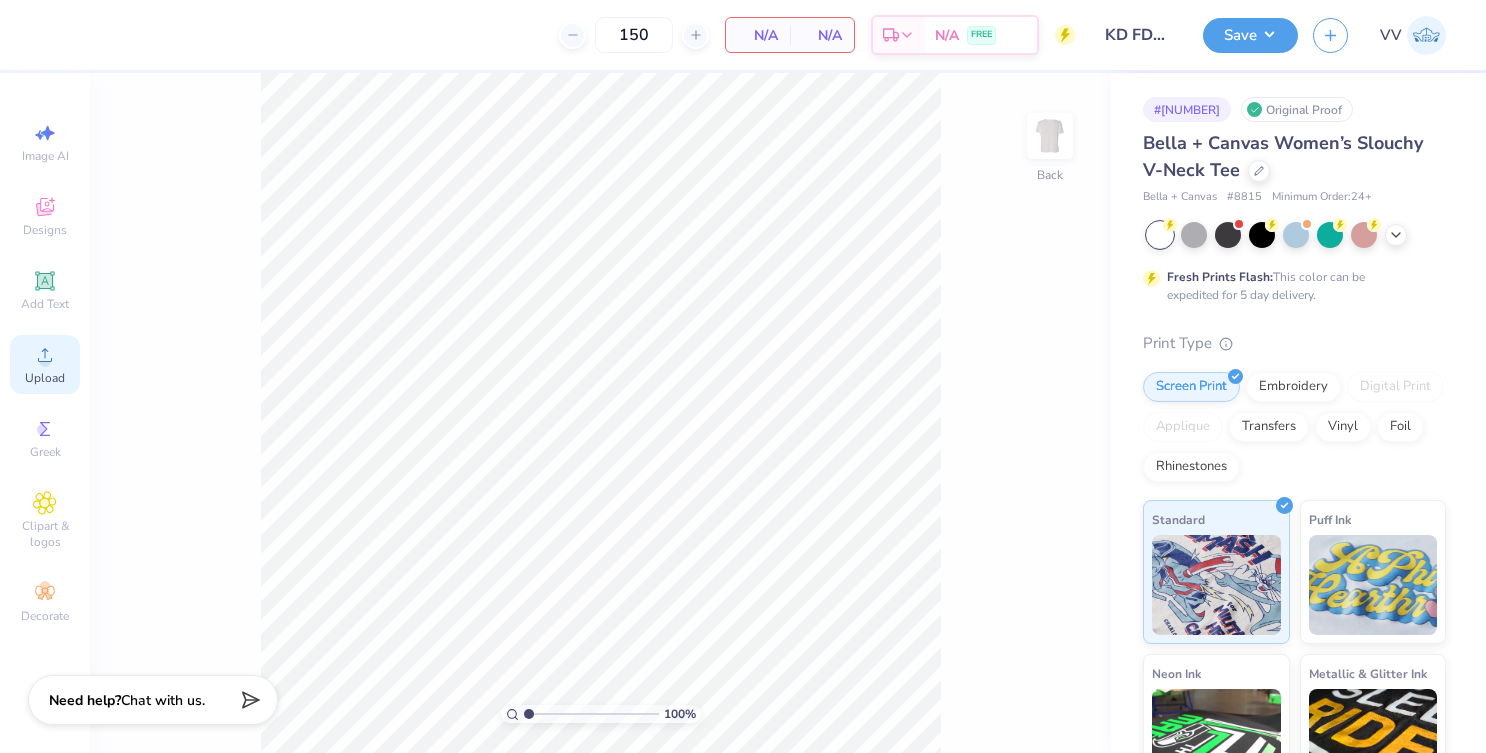 click on "Upload" at bounding box center [45, 378] 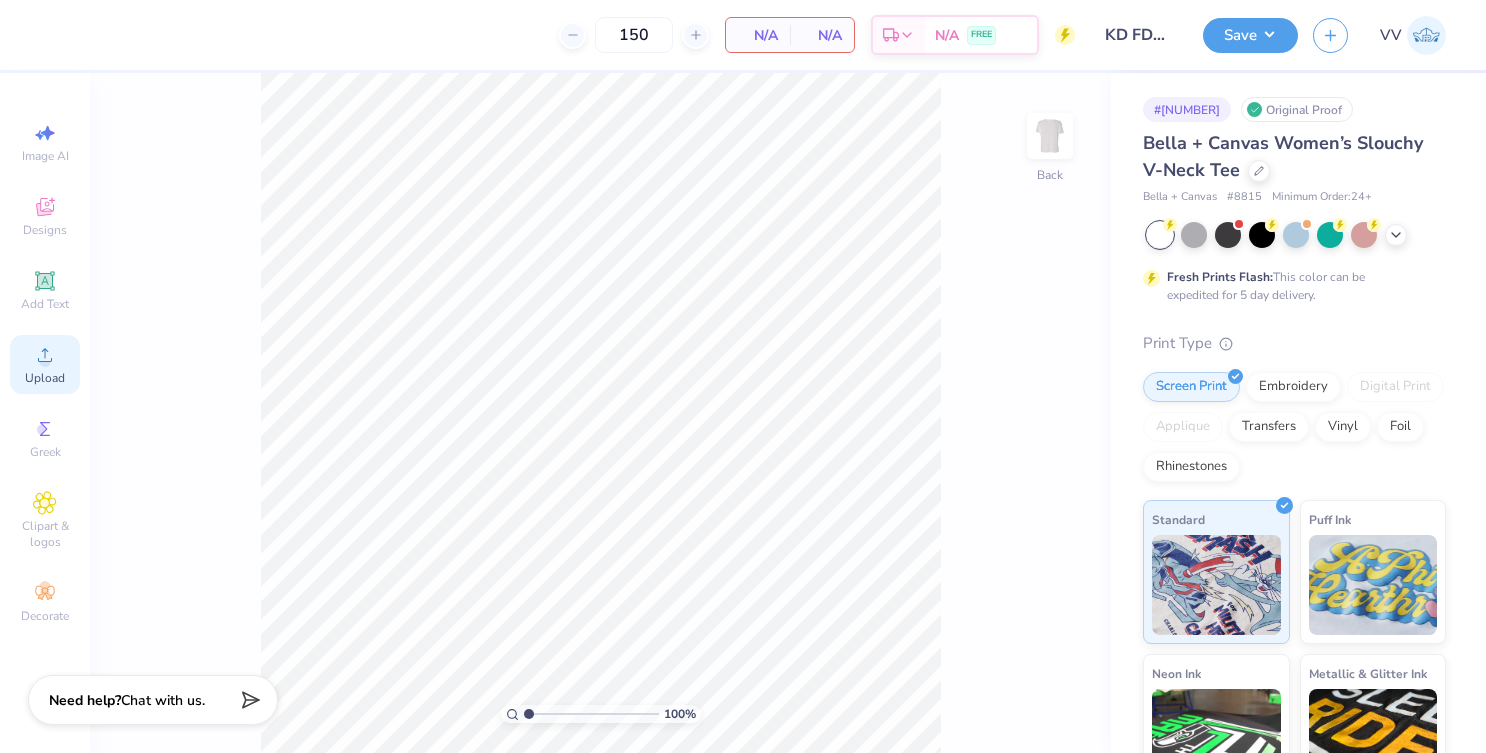 click 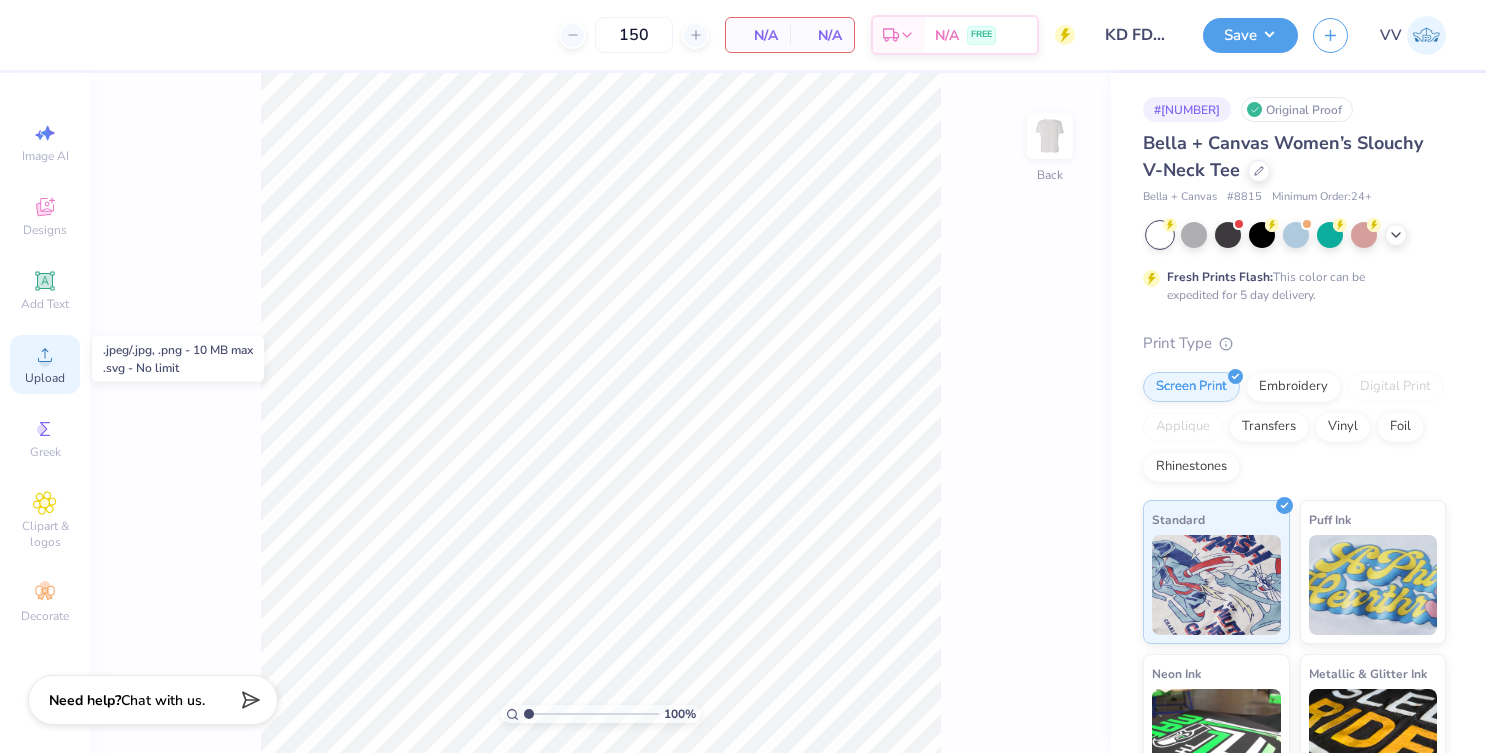 click on "Upload" at bounding box center [45, 364] 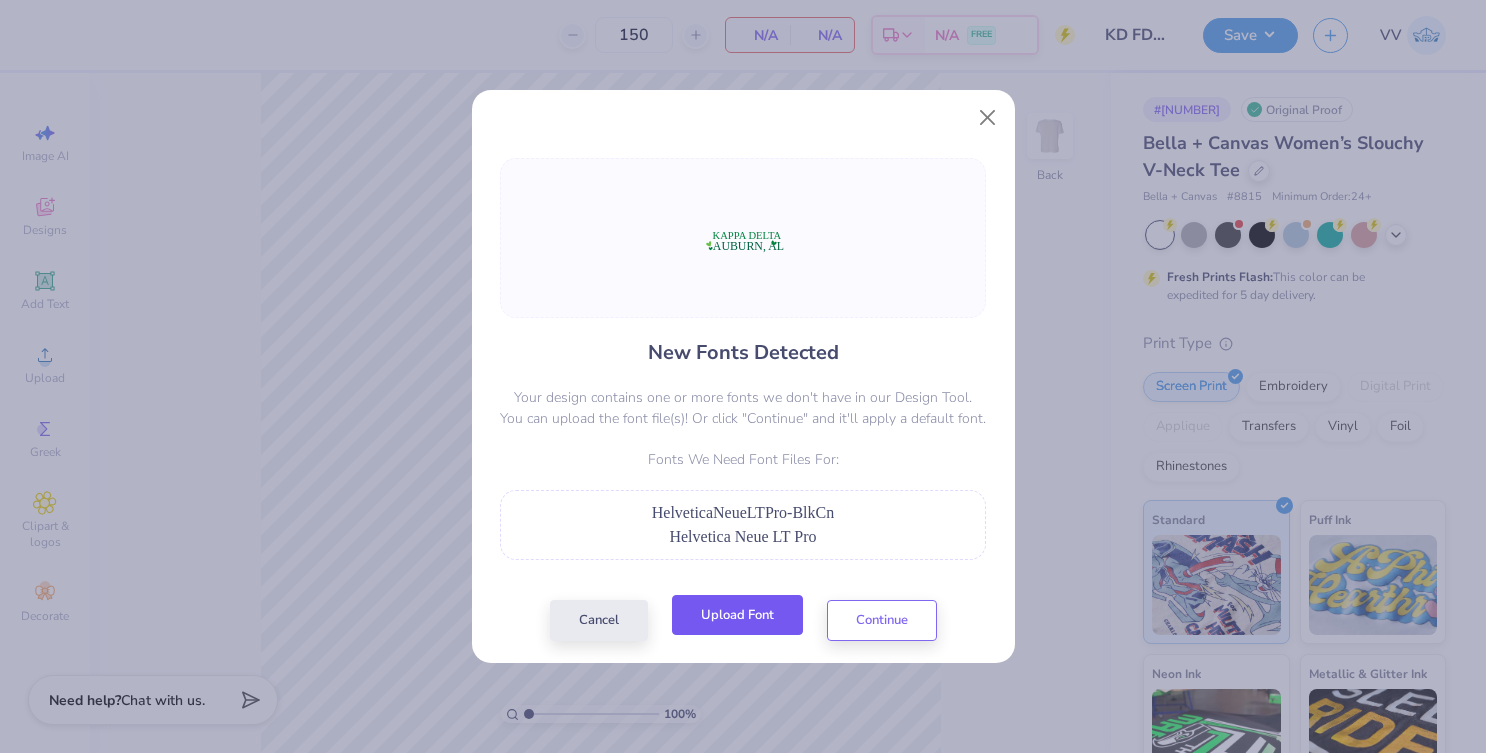 click on "Upload Font" at bounding box center [737, 615] 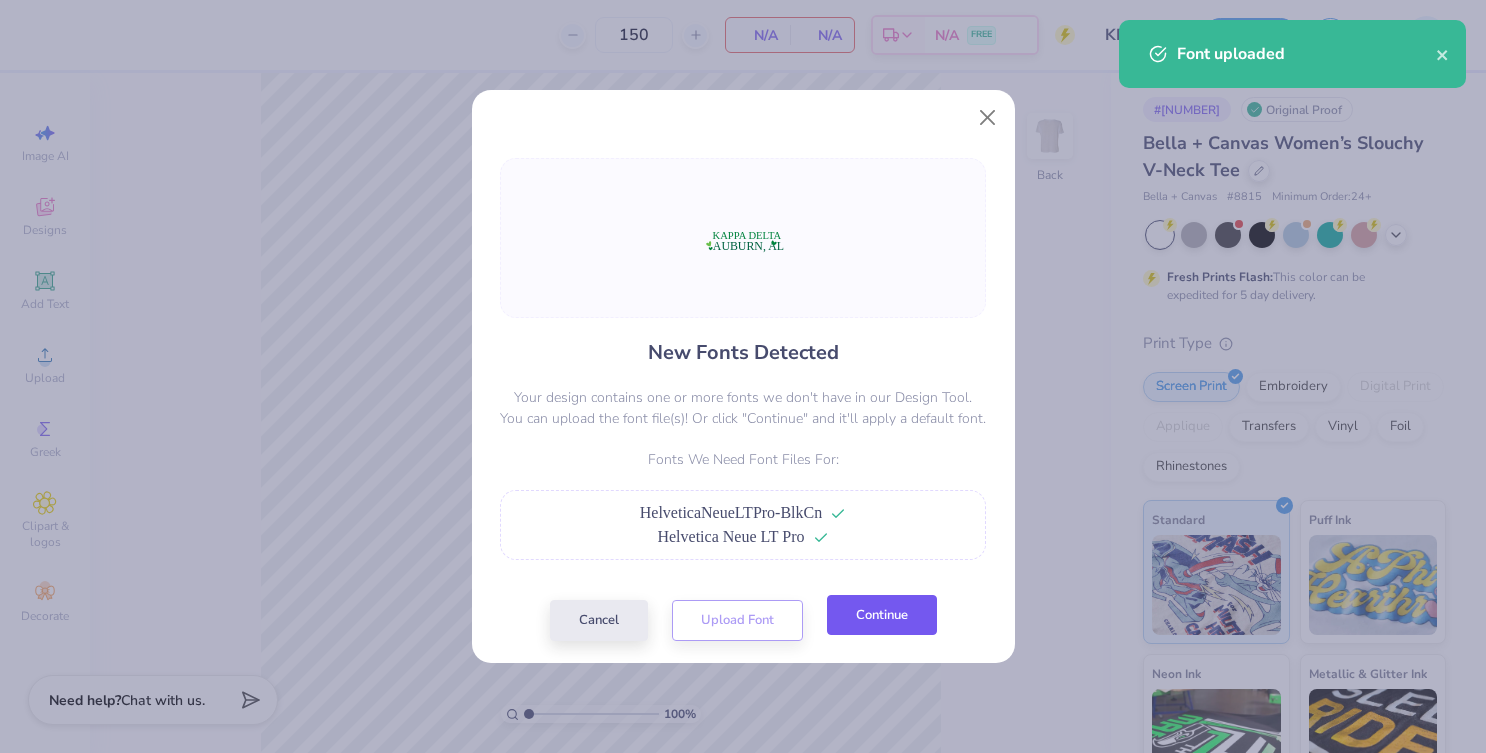 click on "Continue" at bounding box center (882, 615) 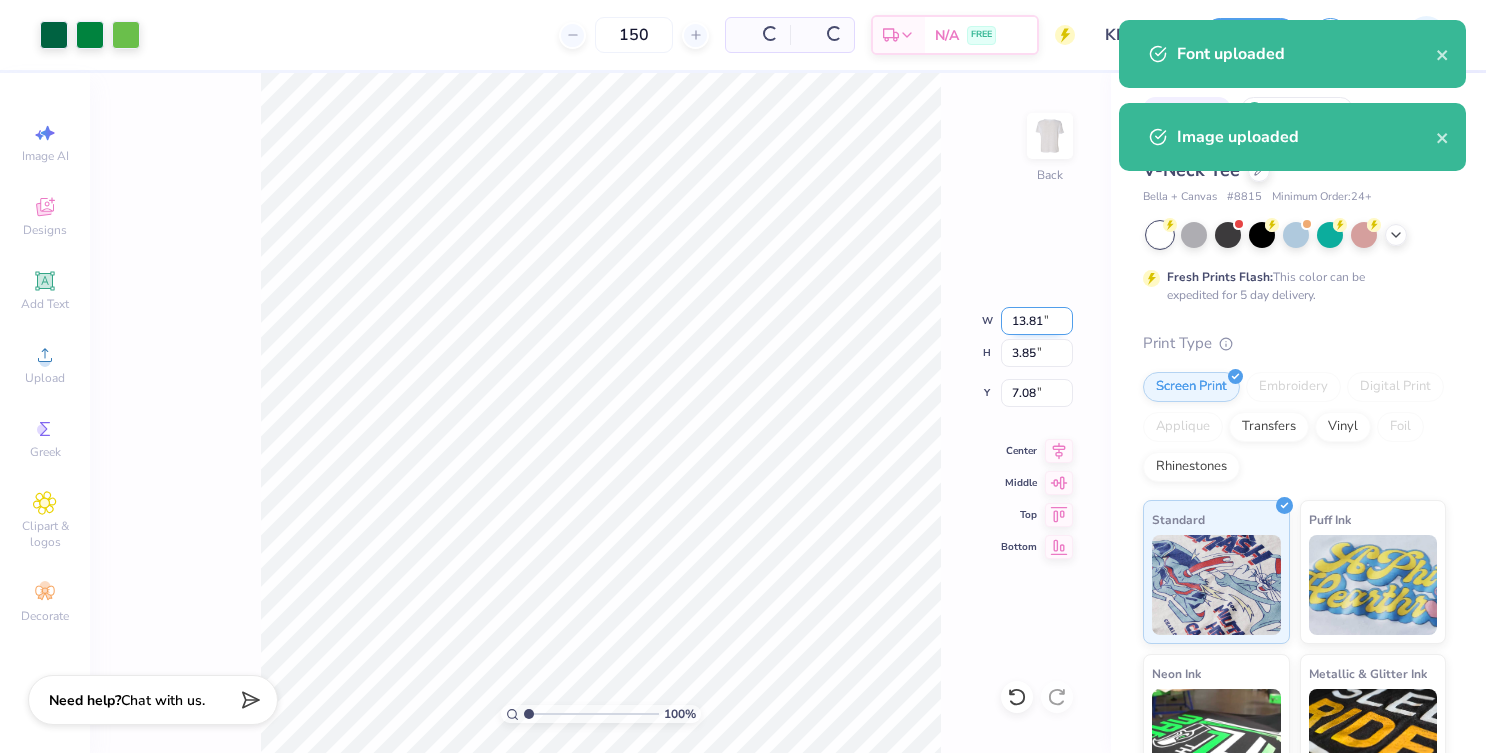click on "13.81" at bounding box center (1037, 321) 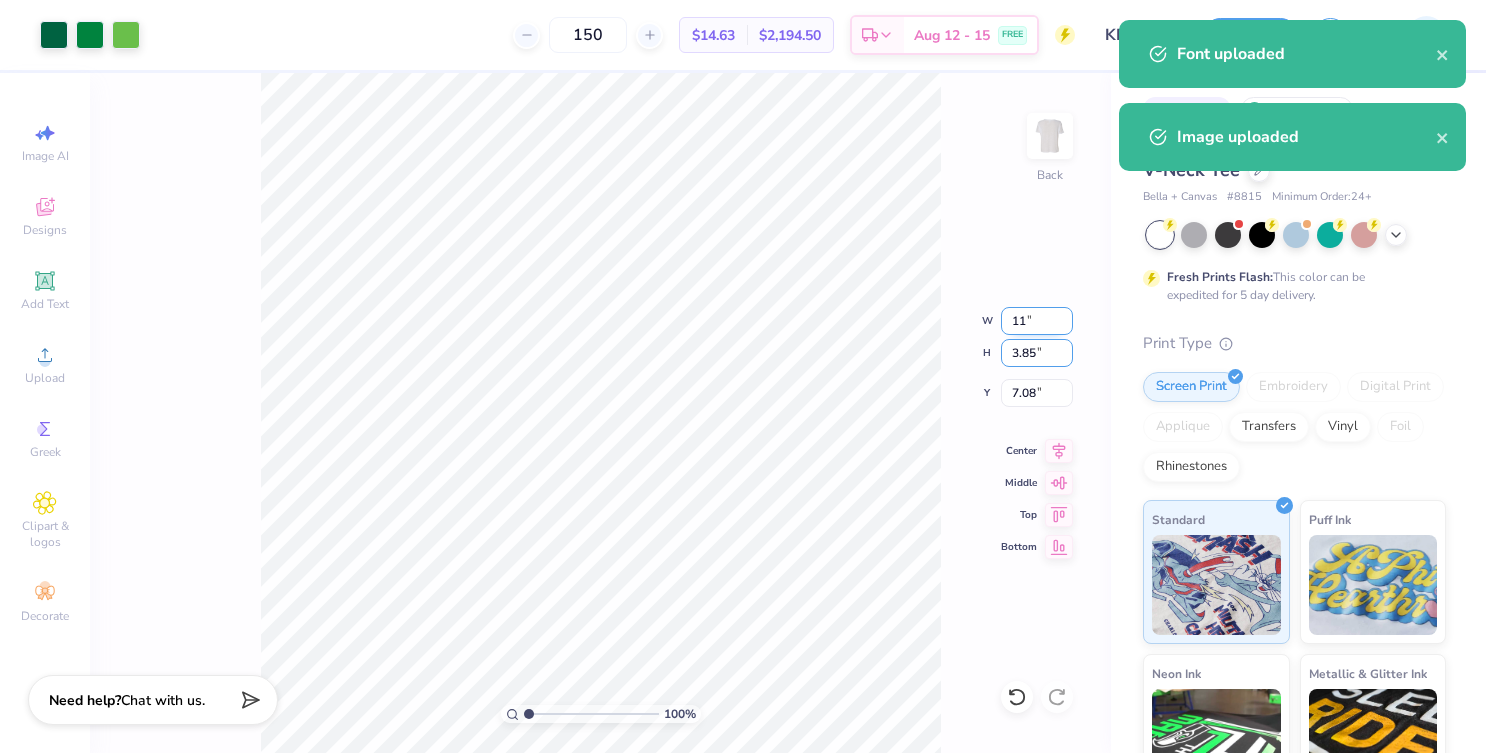 type on "11.00" 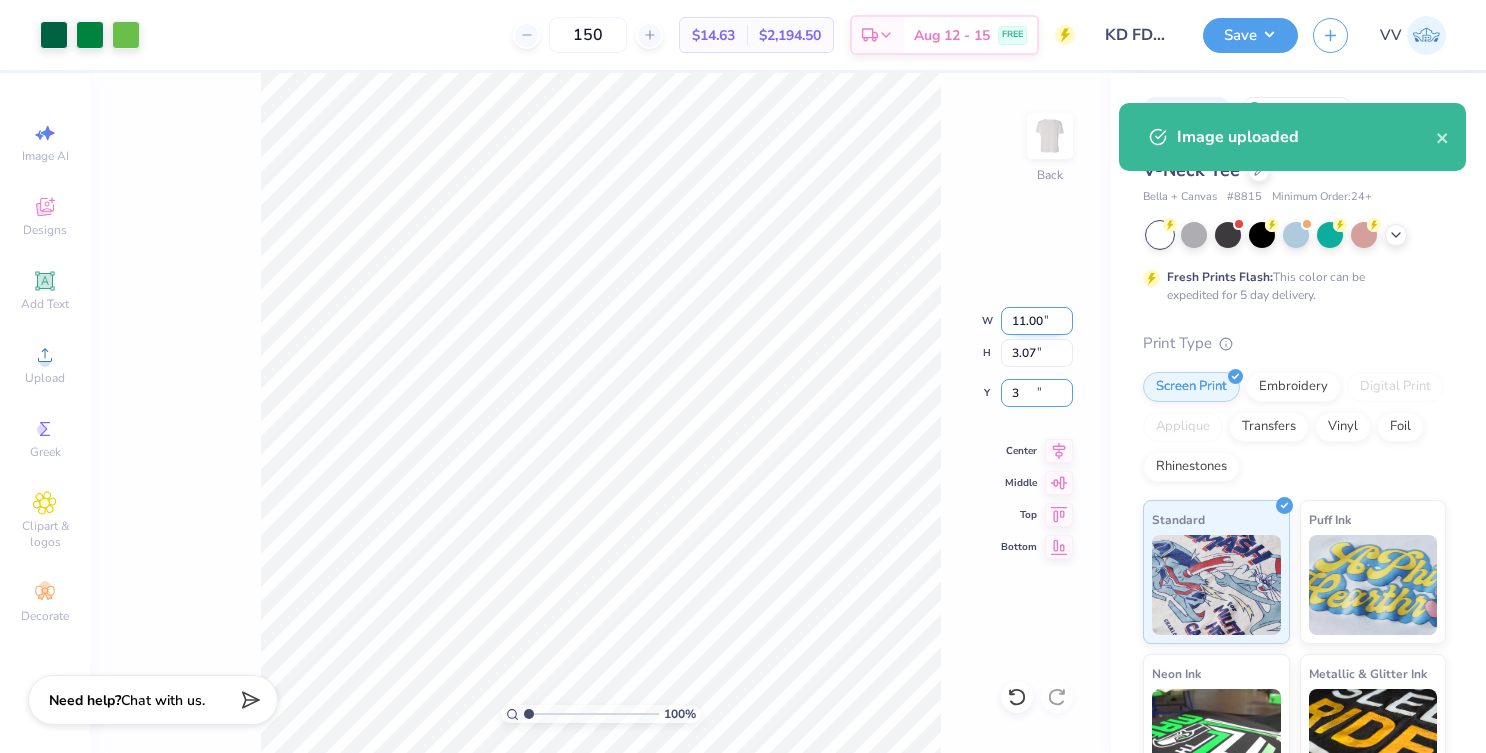 type on "3.00" 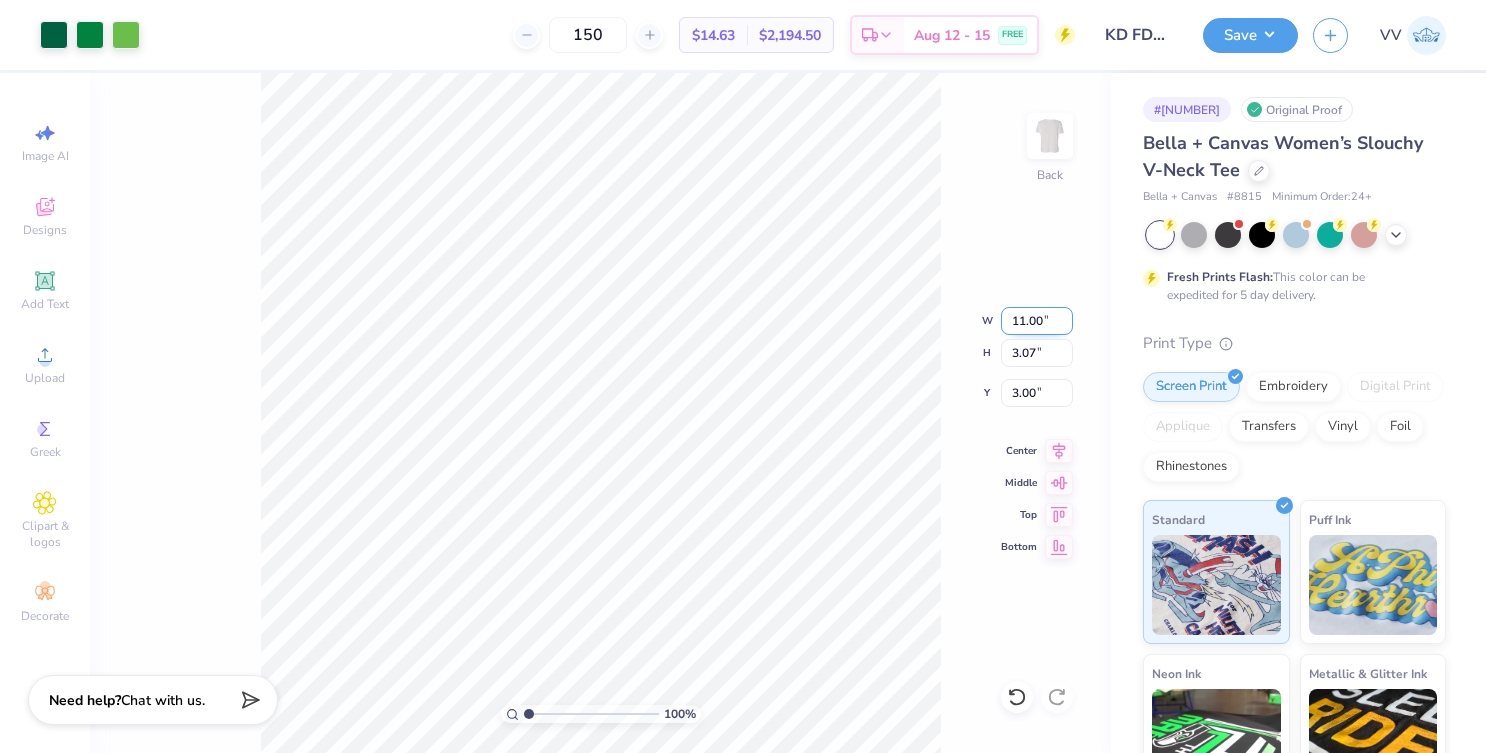 click on "11.00" at bounding box center [1037, 321] 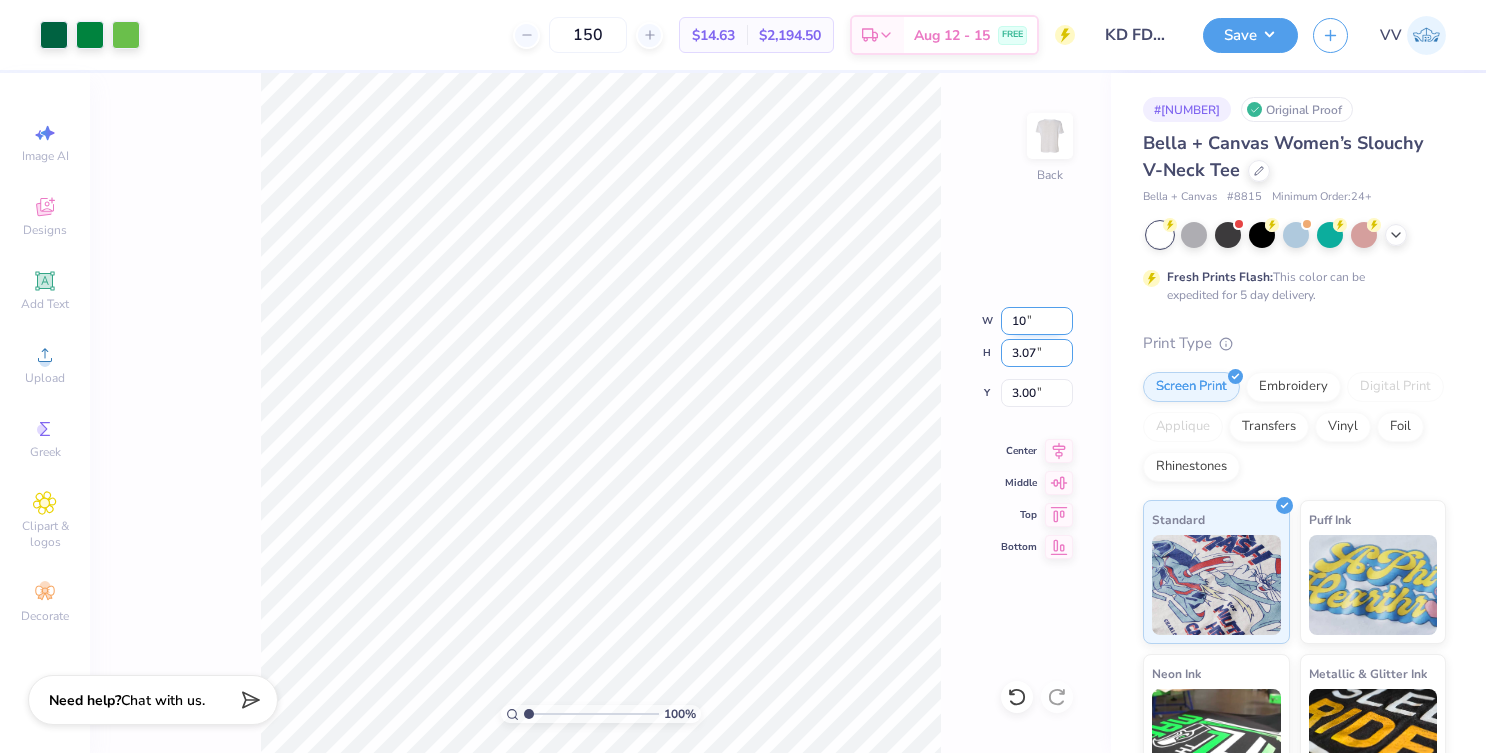 type on "10.00" 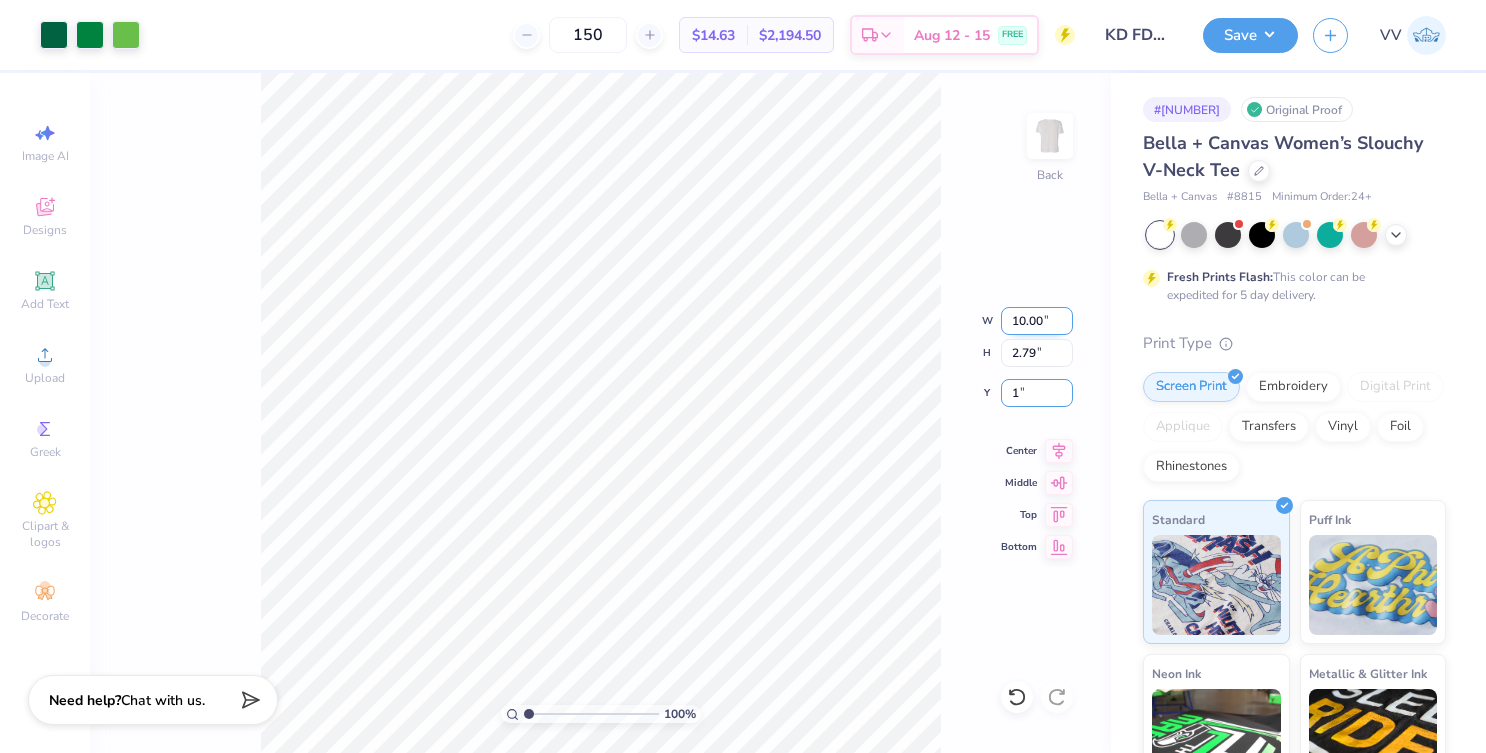 type on "1.00" 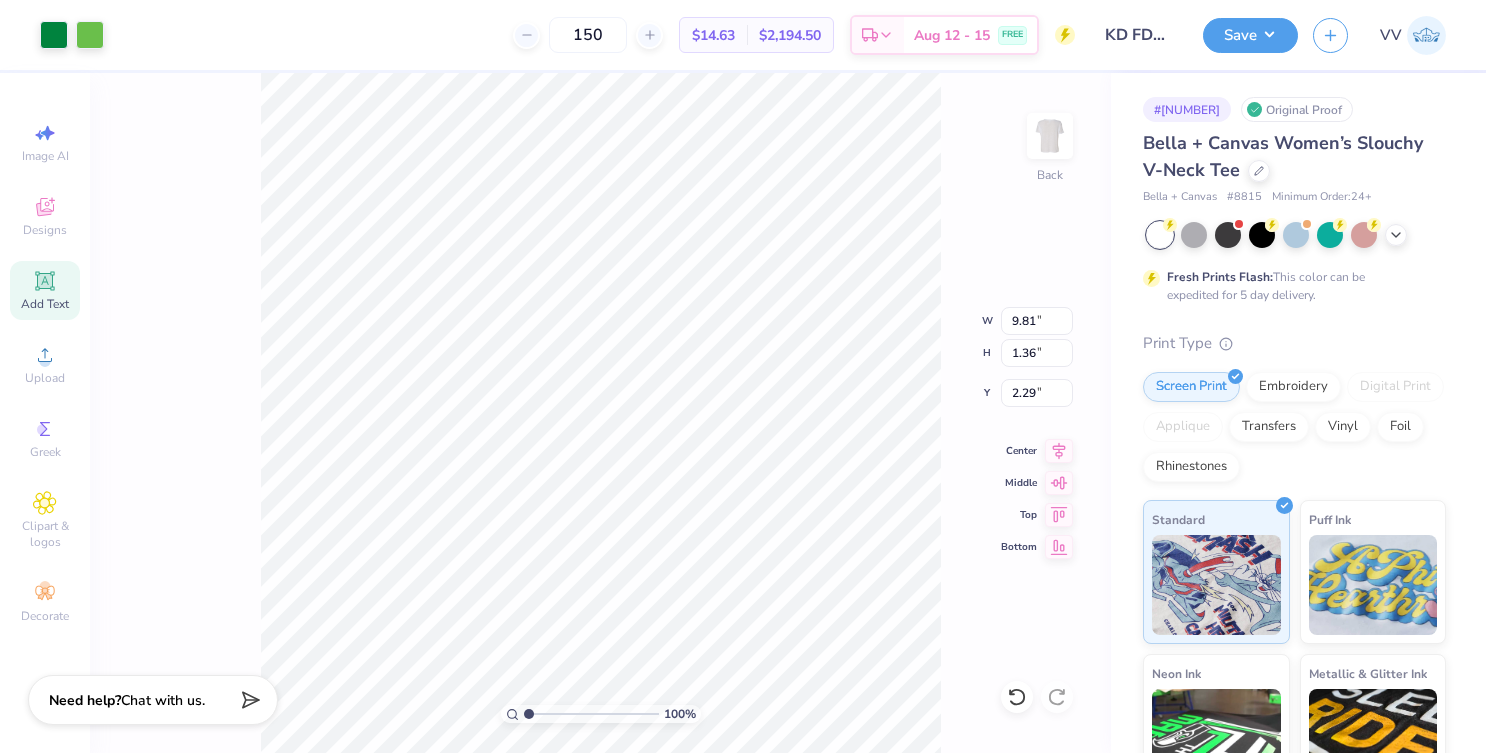 click on "Add Text" at bounding box center (45, 290) 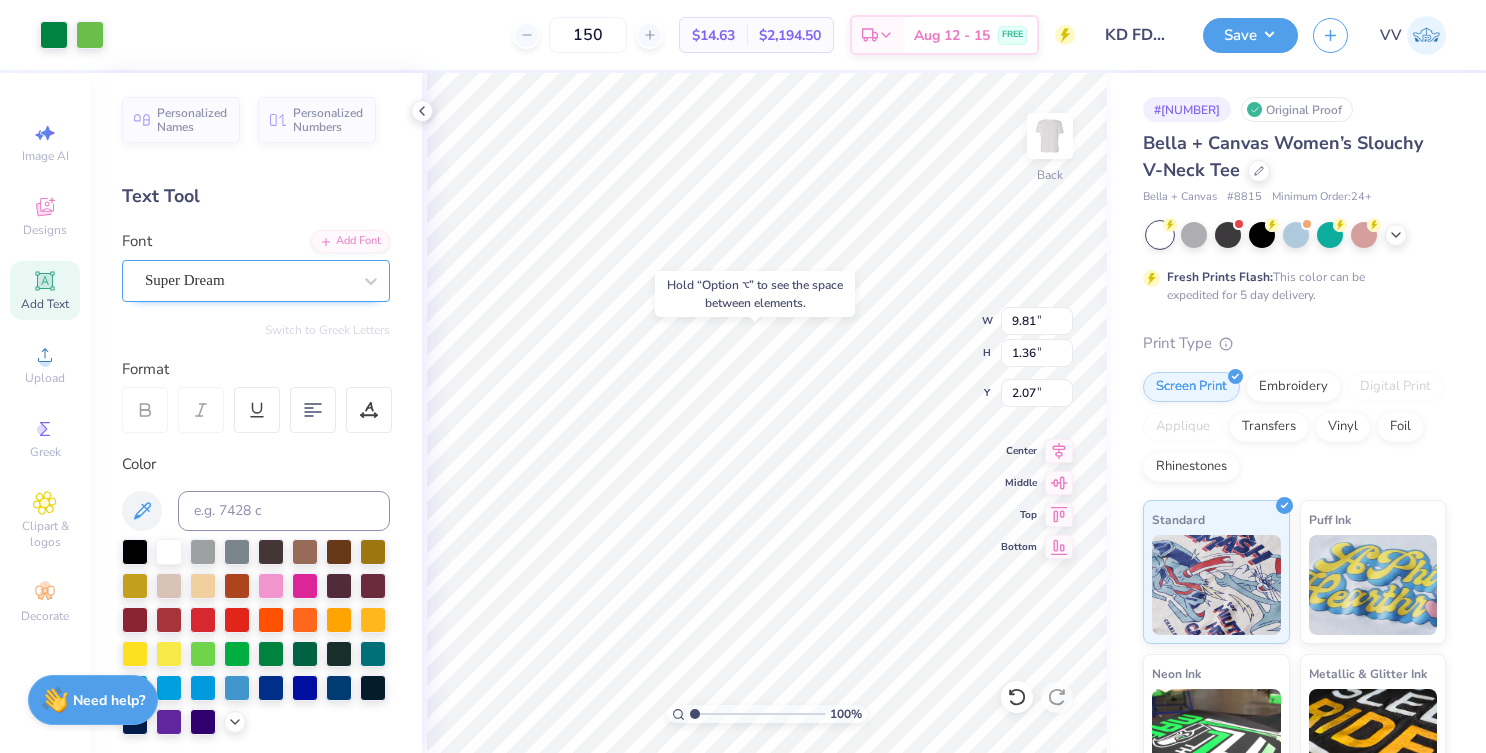 click on "Super Dream" at bounding box center [248, 280] 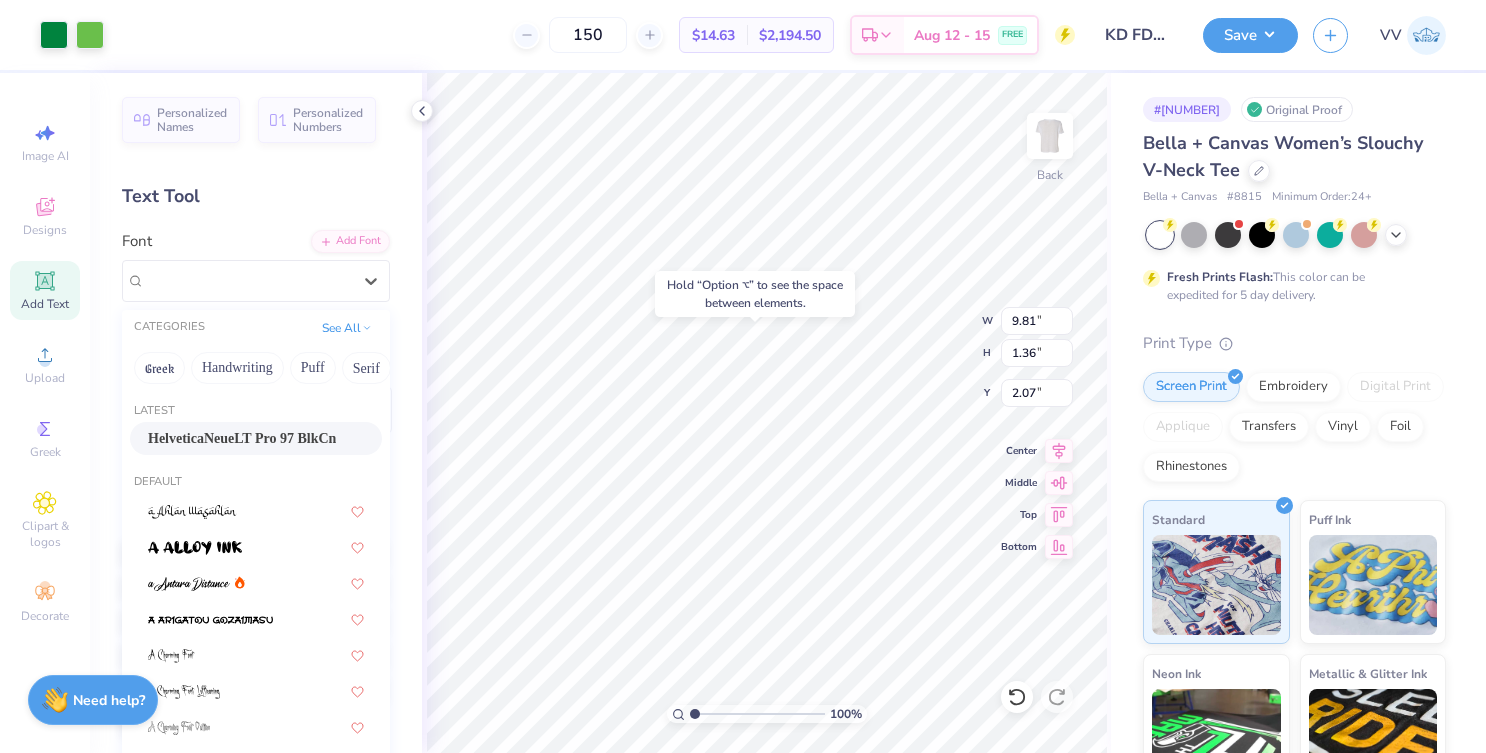click on "HelveticaNeueLT Pro 97 BlkCn" at bounding box center [242, 438] 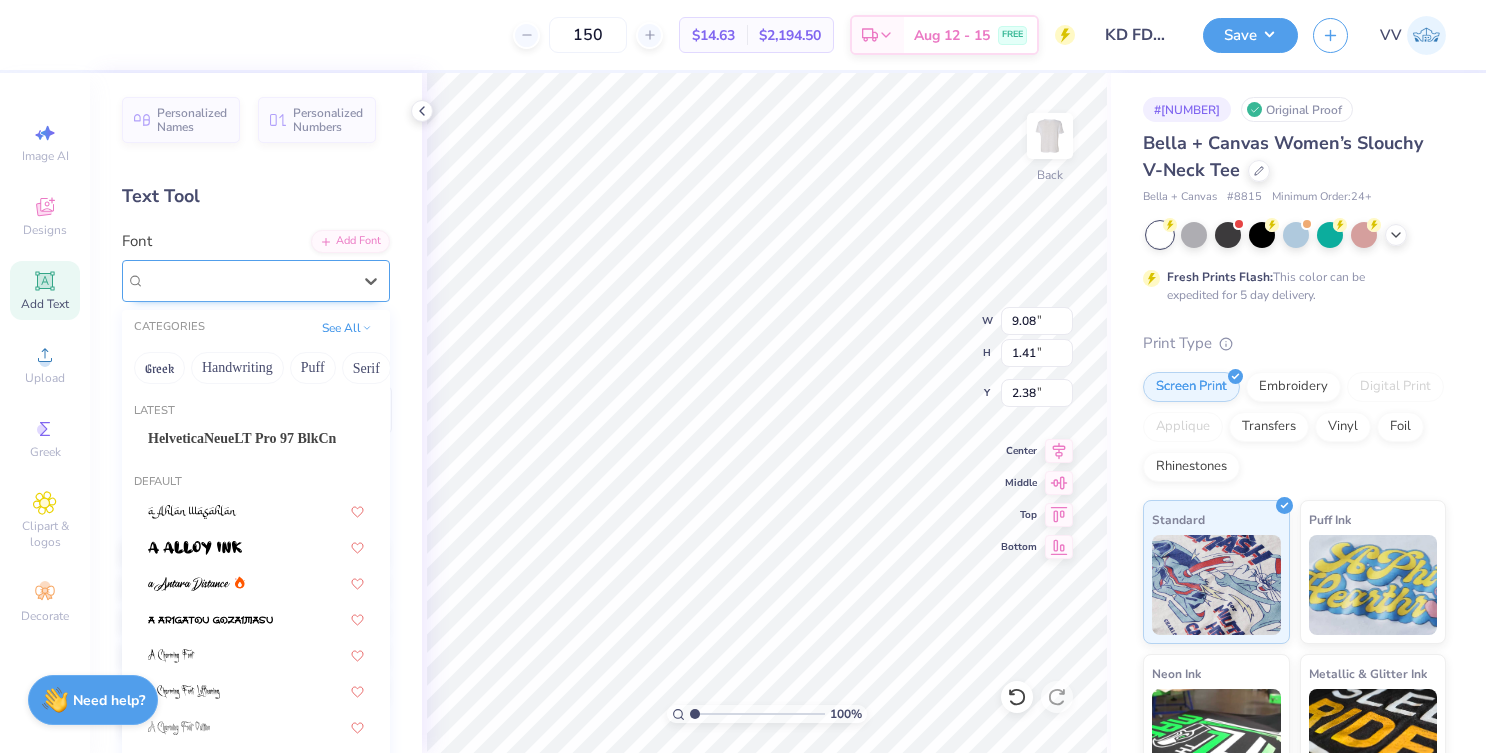 click on "Super Dream" at bounding box center [248, 280] 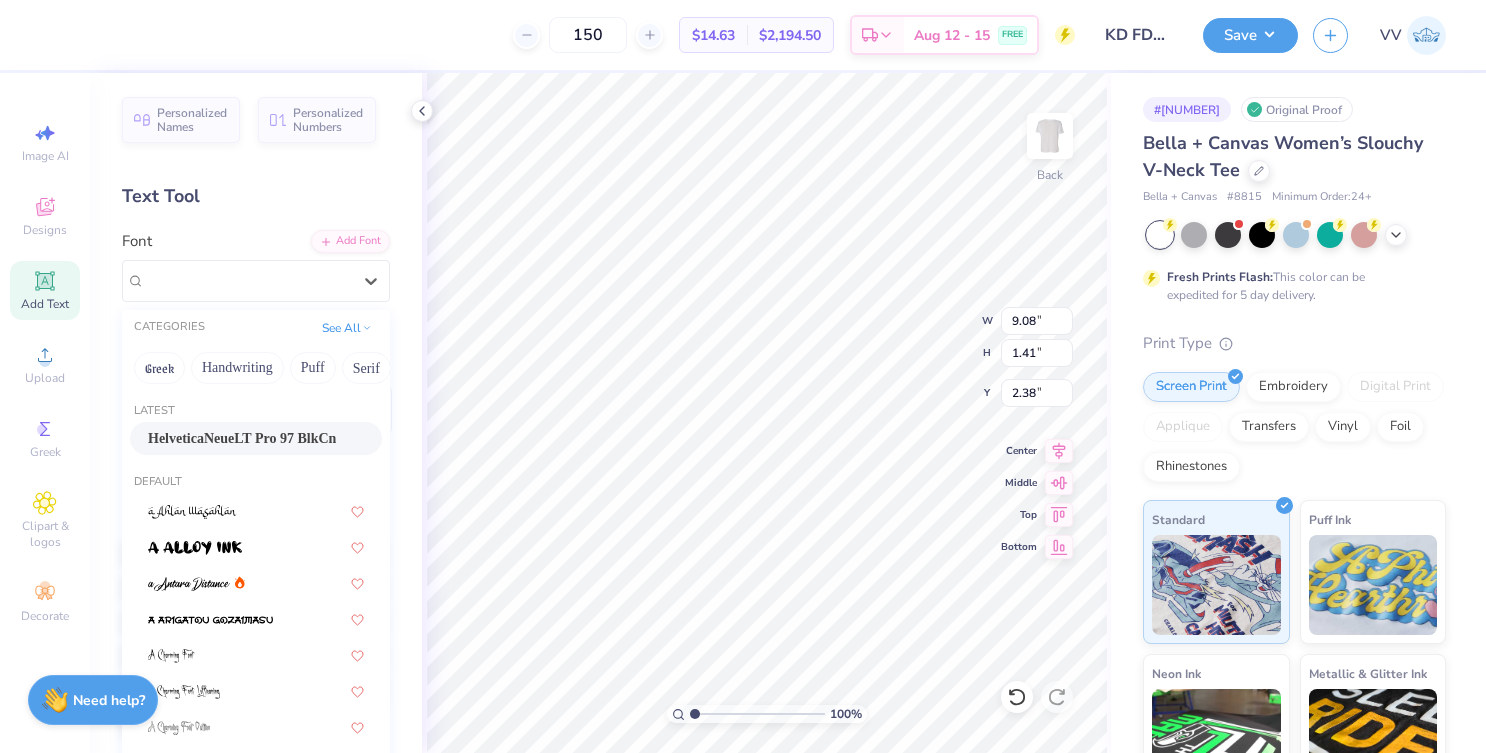 click on "HelveticaNeueLT Pro 97 BlkCn" at bounding box center (242, 438) 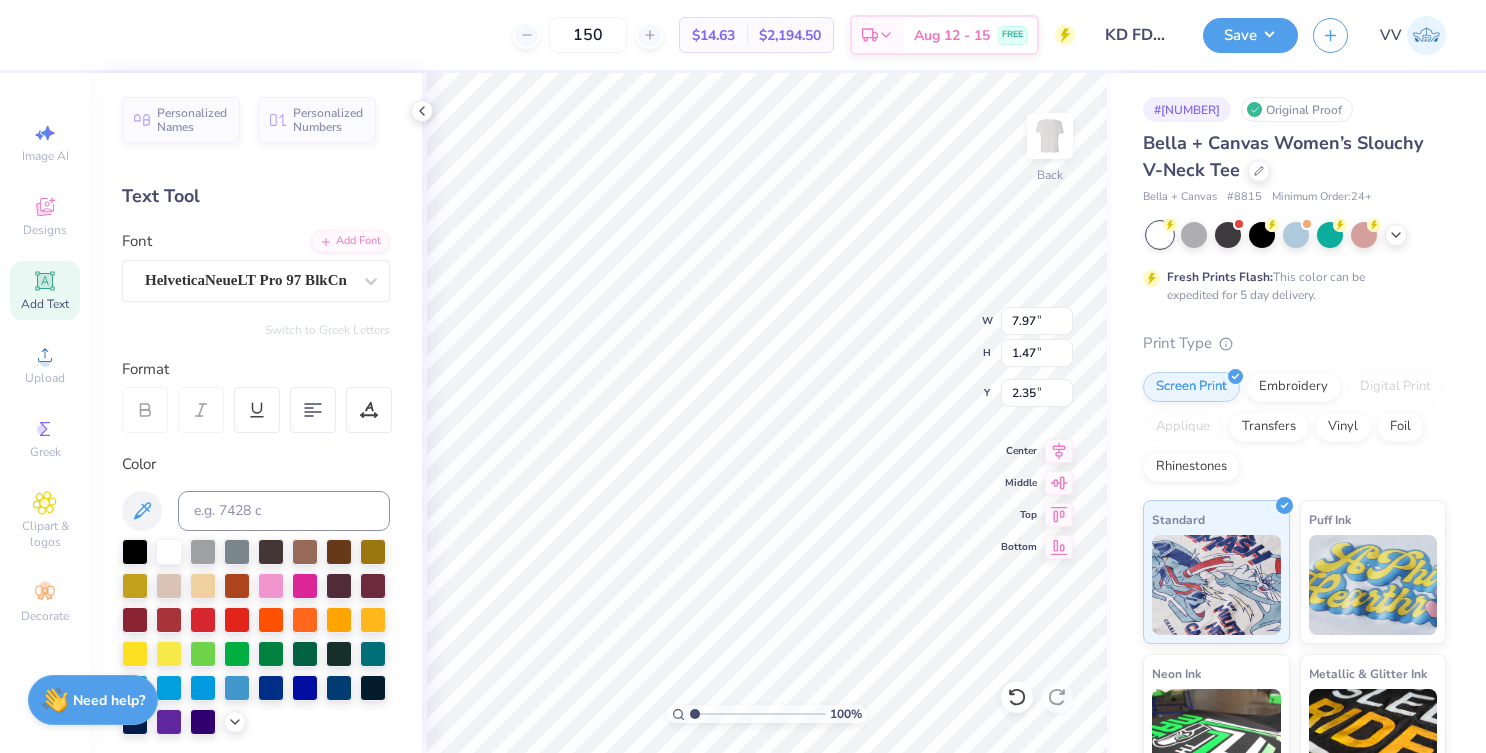 type on "7.97" 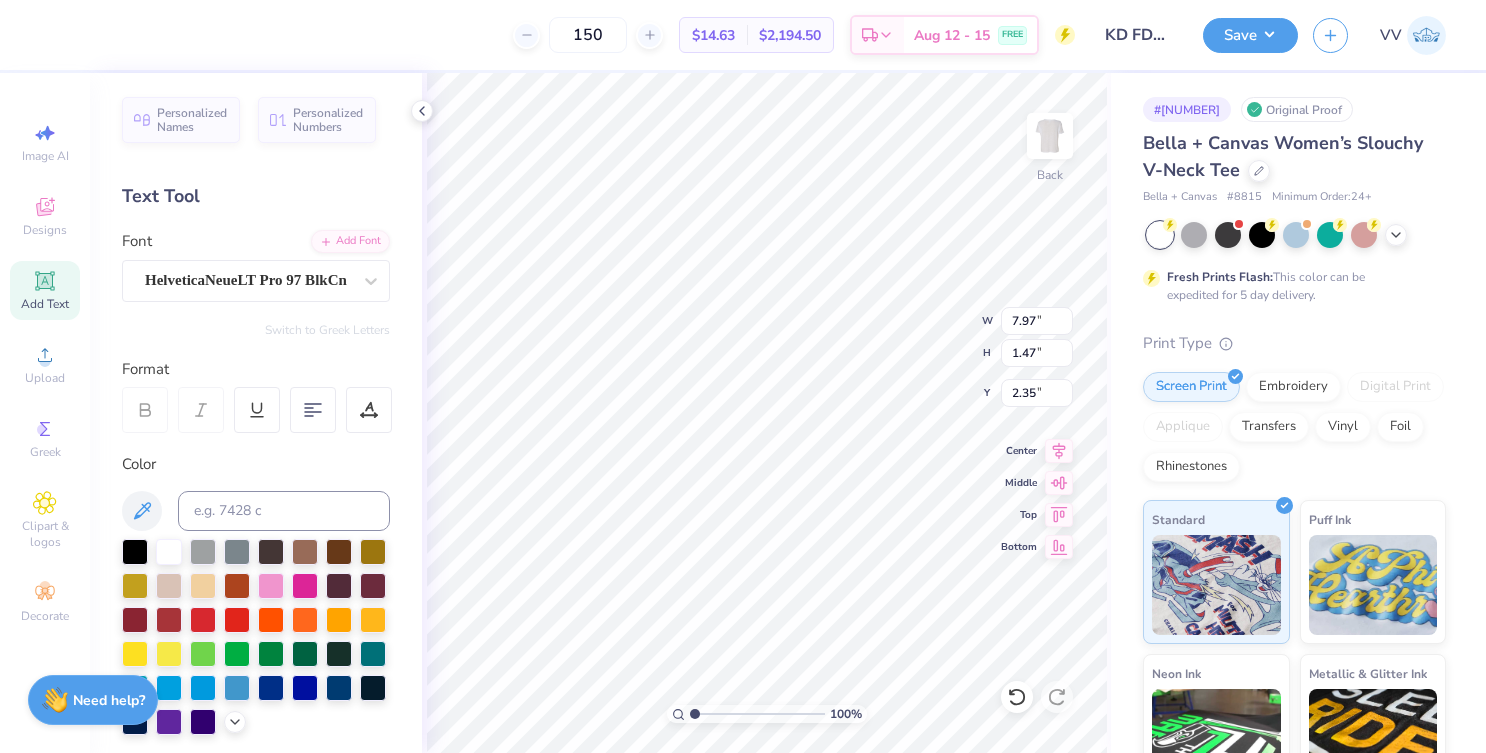 type on "8.62" 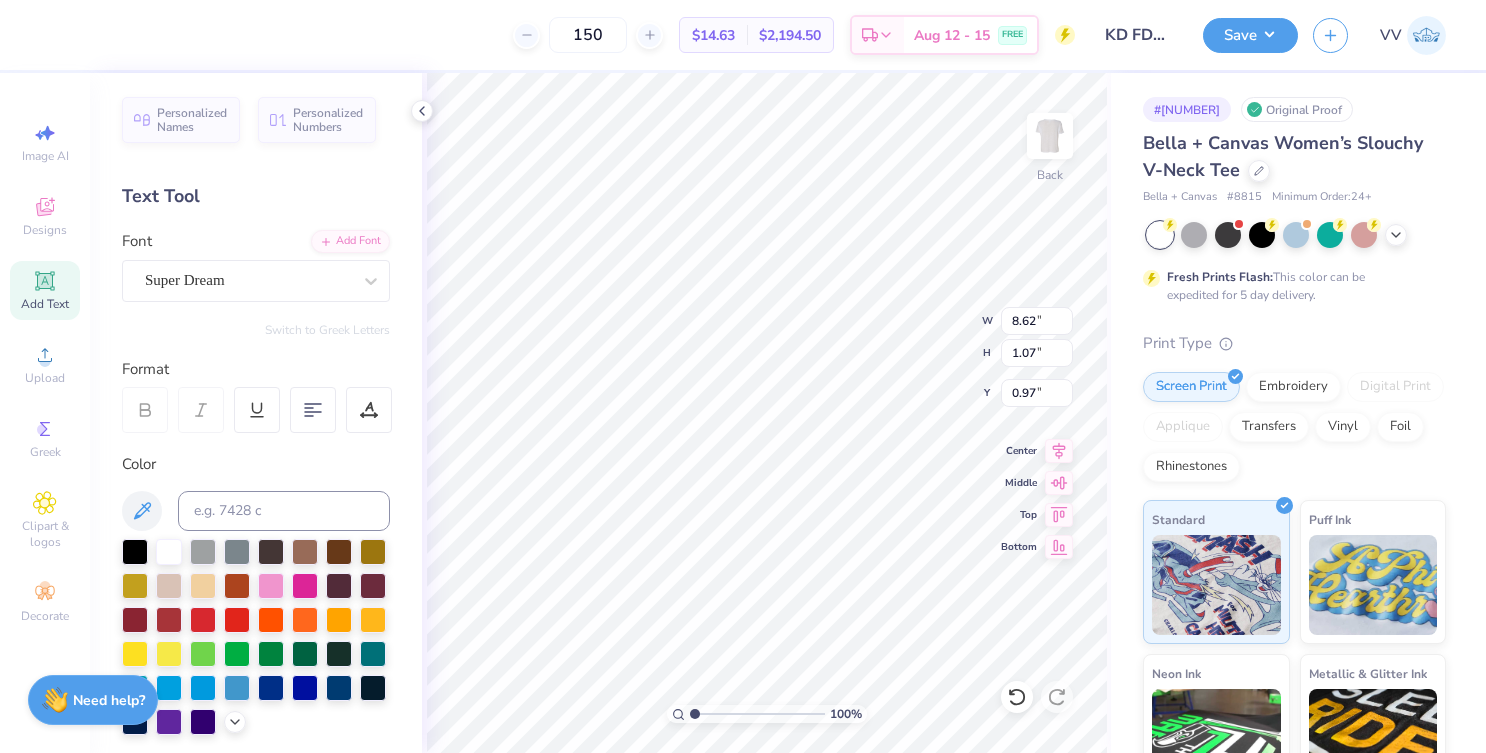 type on "1.00" 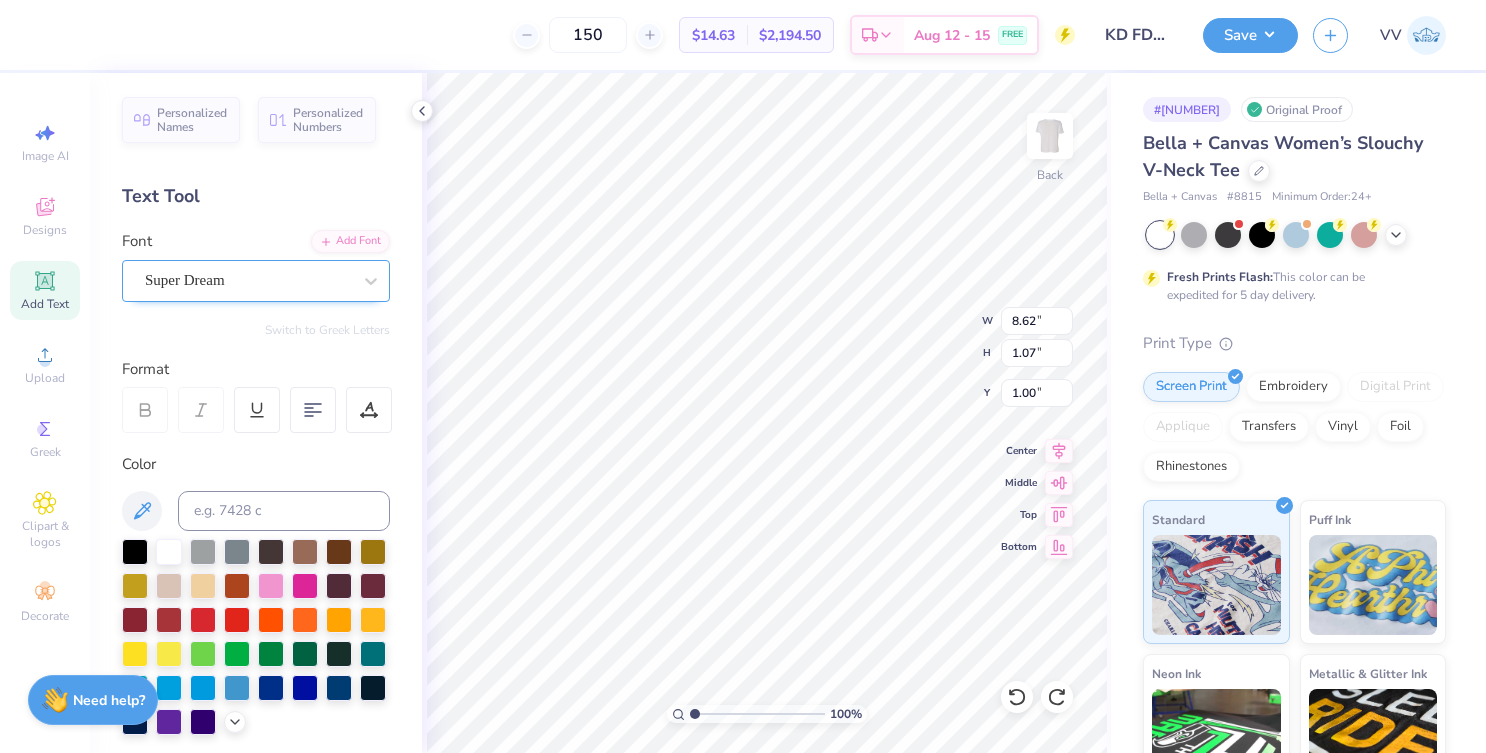 click on "Super Dream" at bounding box center [248, 280] 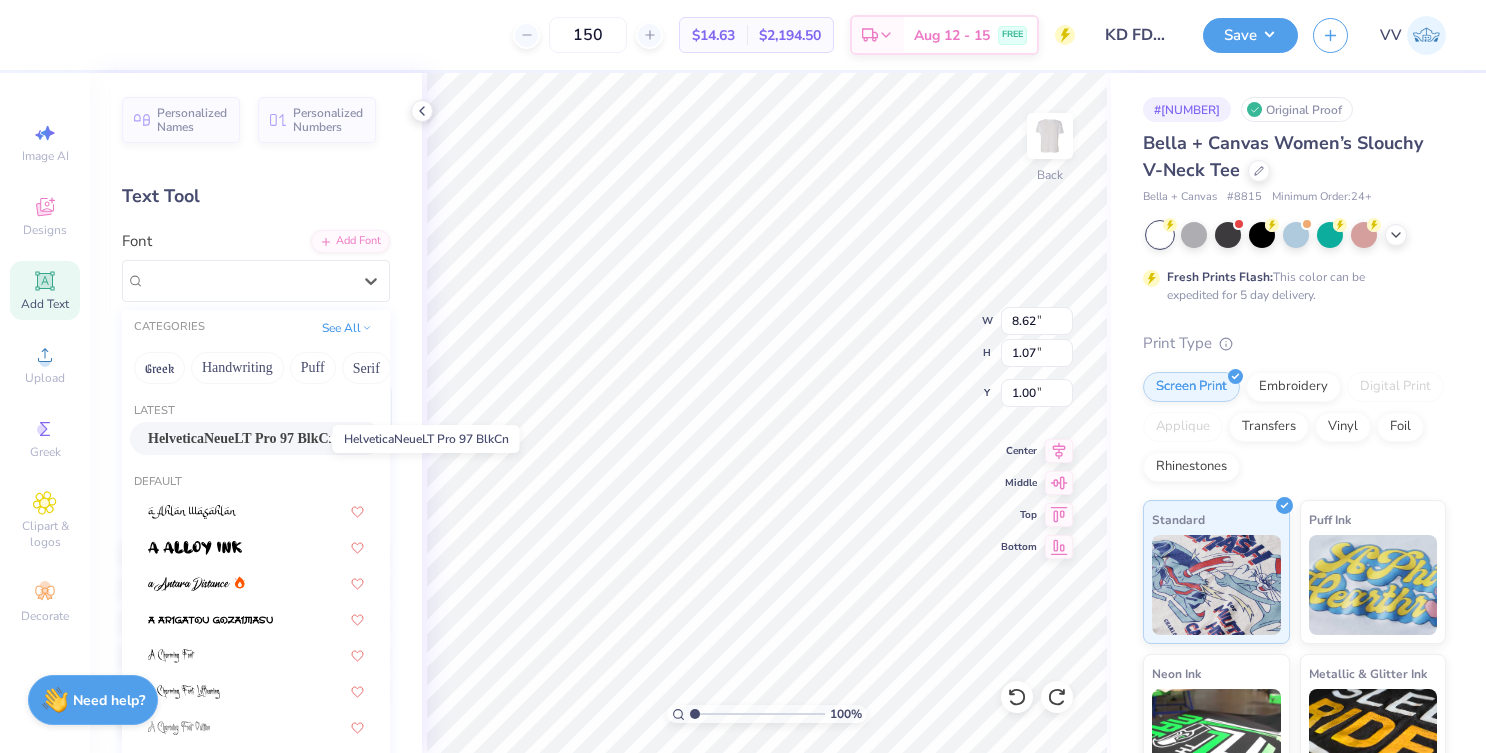 click on "HelveticaNeueLT Pro 97 BlkCn" at bounding box center [242, 438] 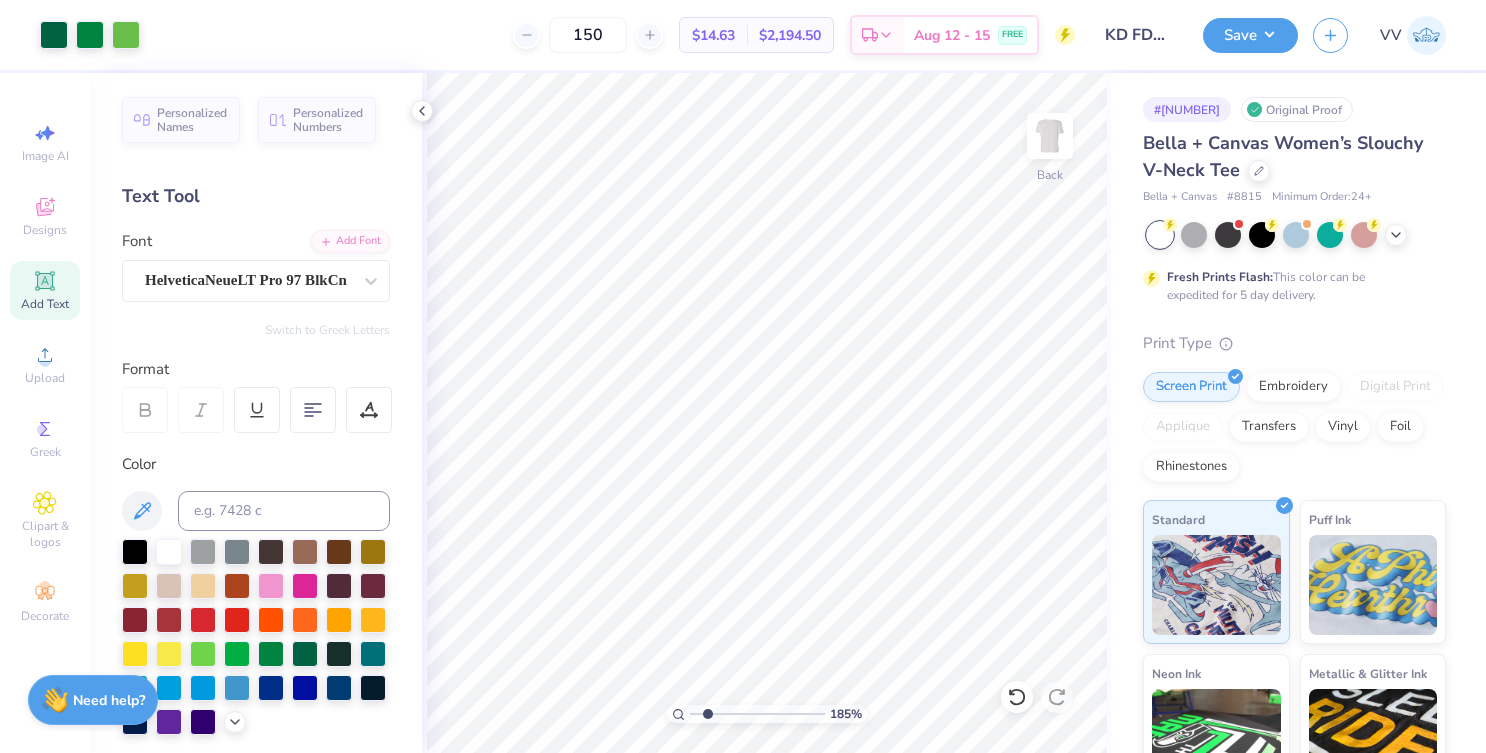 type on "1.97" 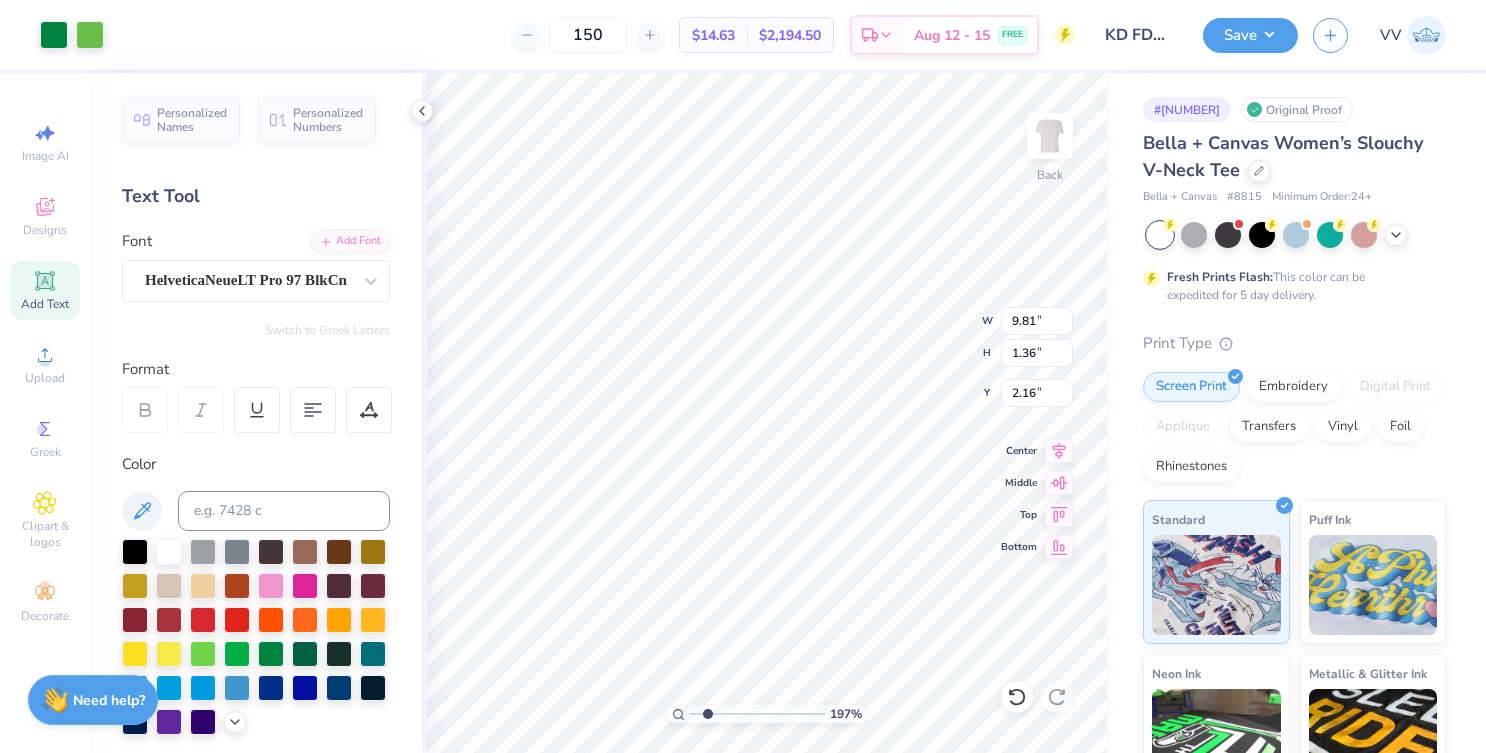 type on "2.07" 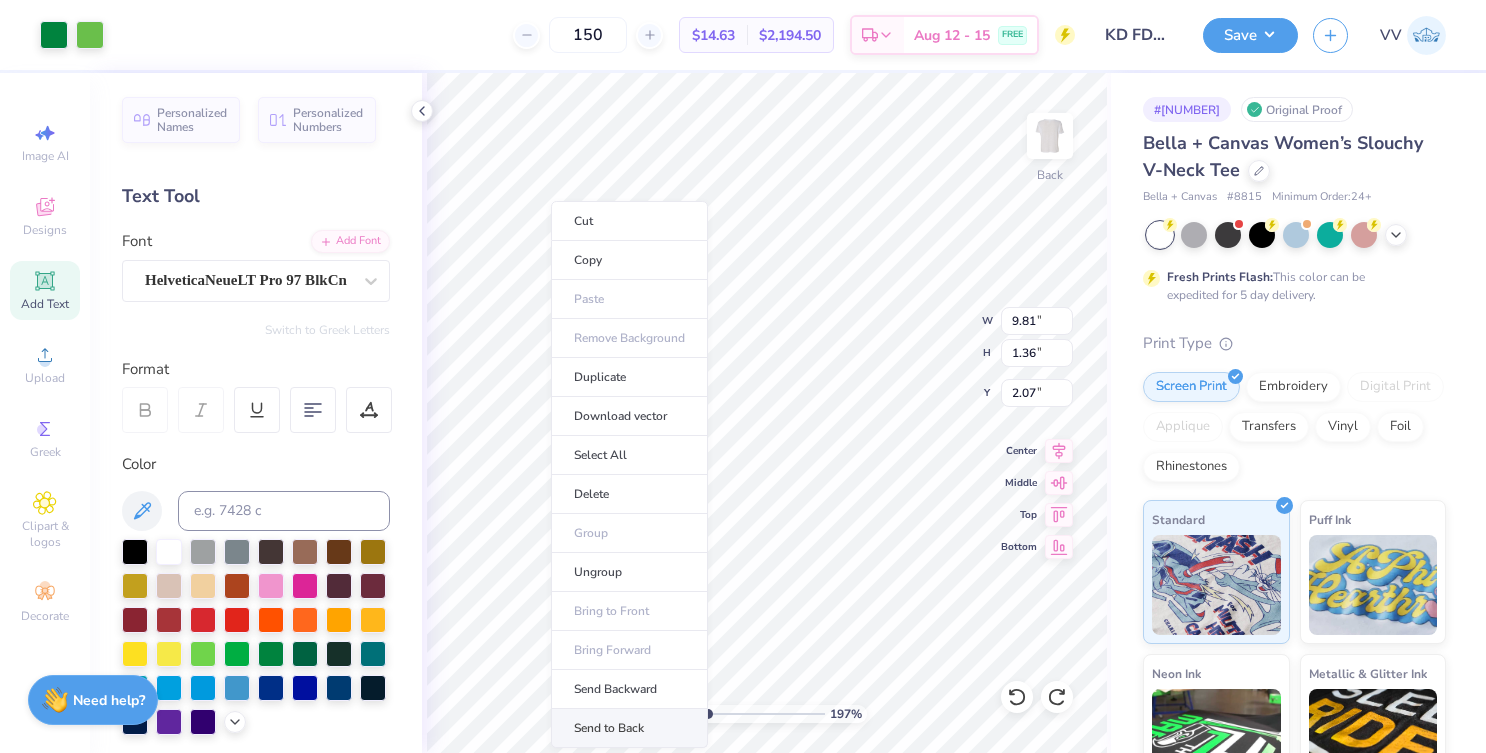 click on "Send to Back" at bounding box center [629, 728] 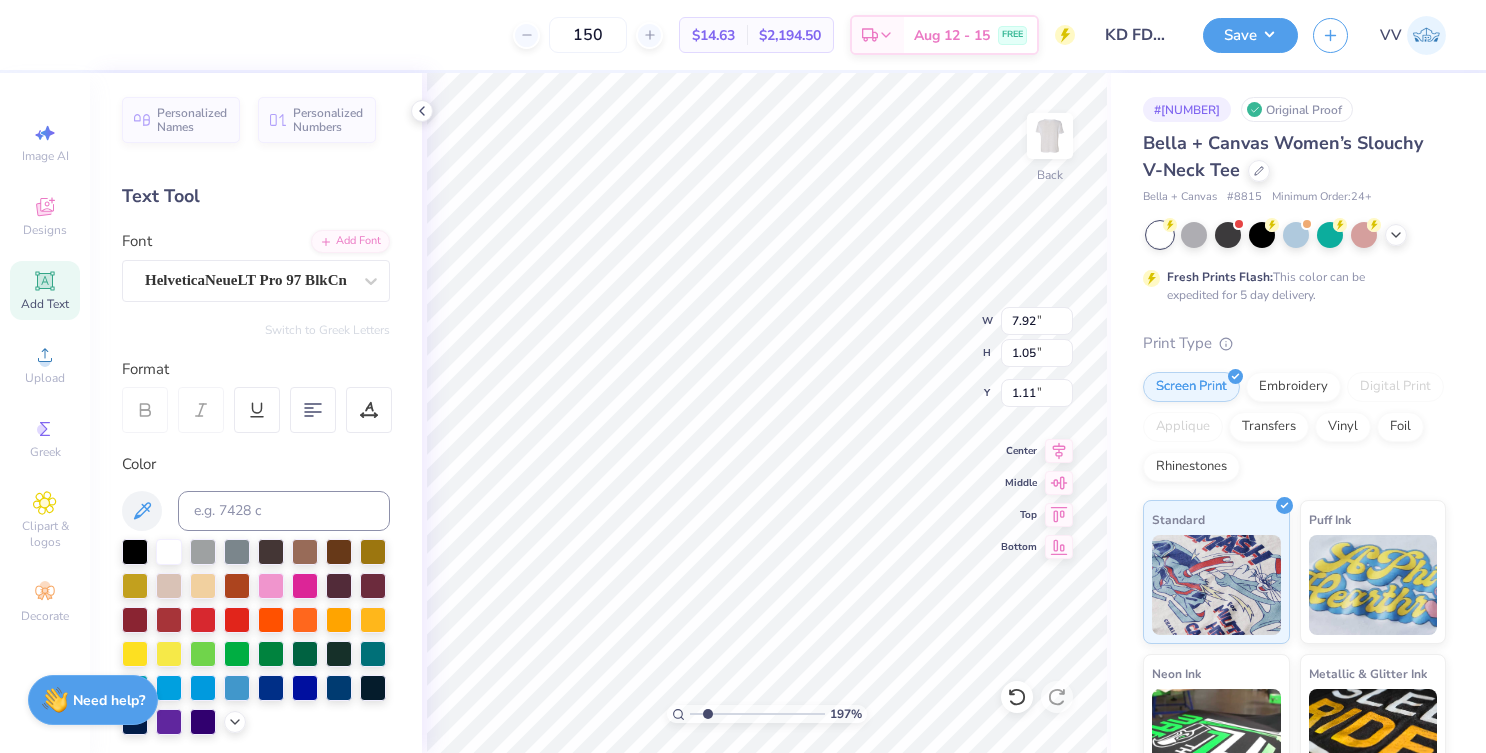 type on "0.97" 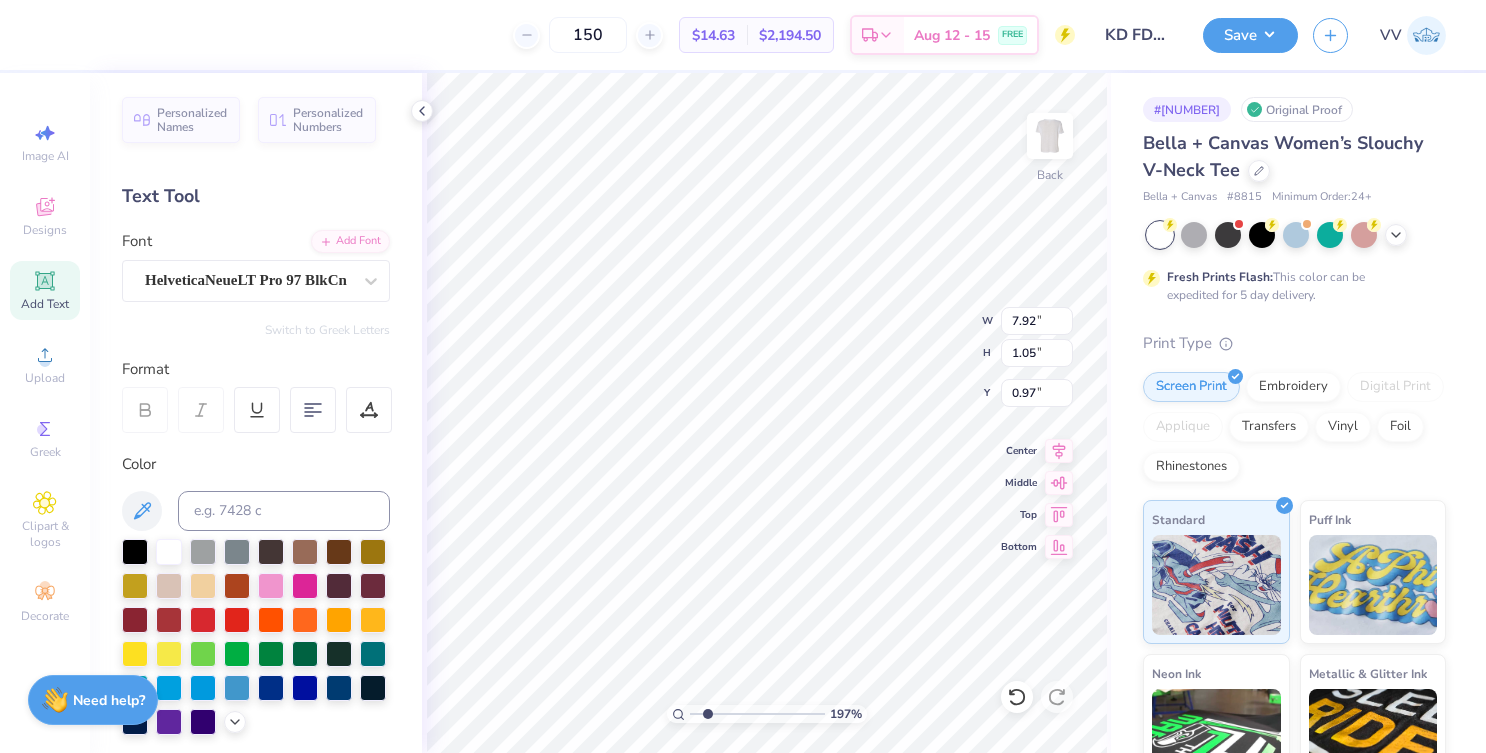 type on "7.97" 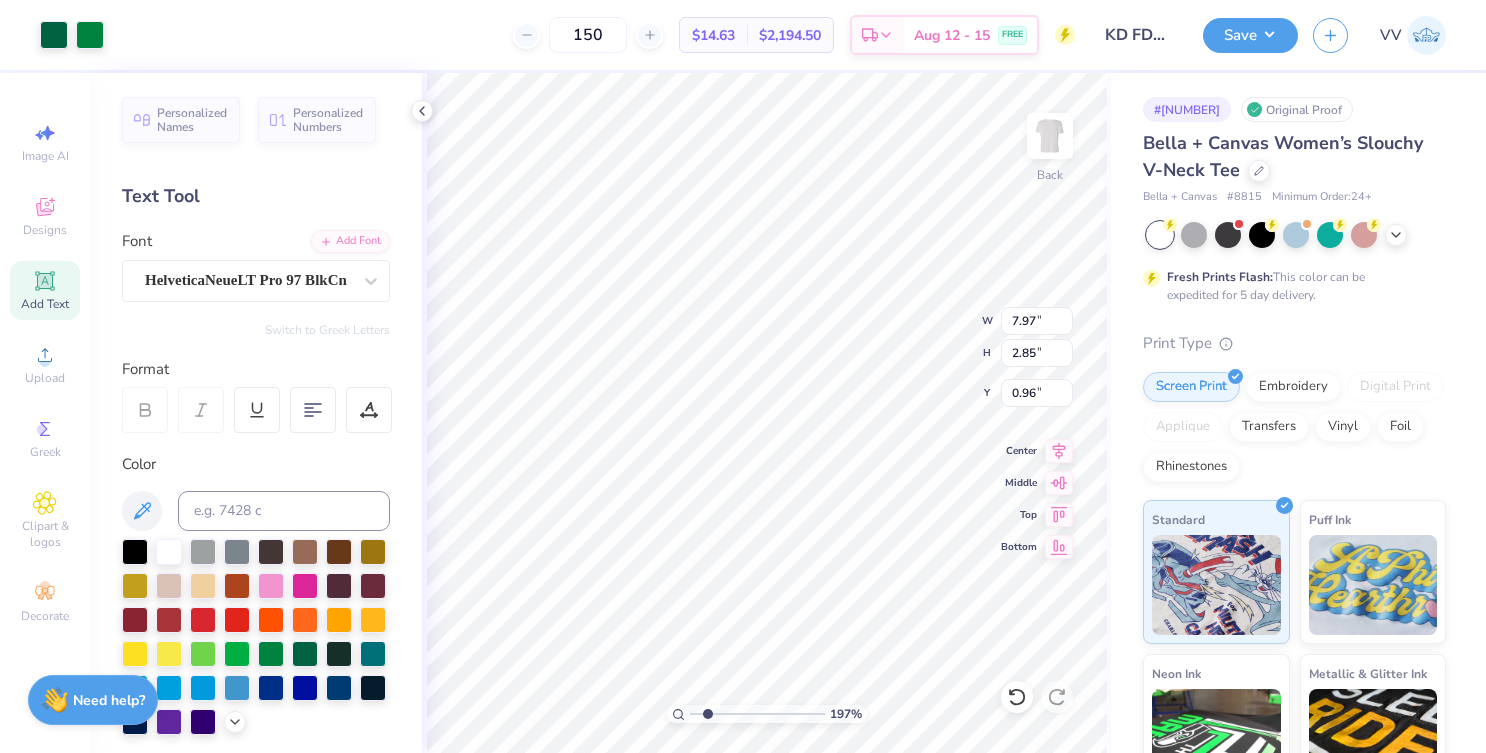 type on "0.84" 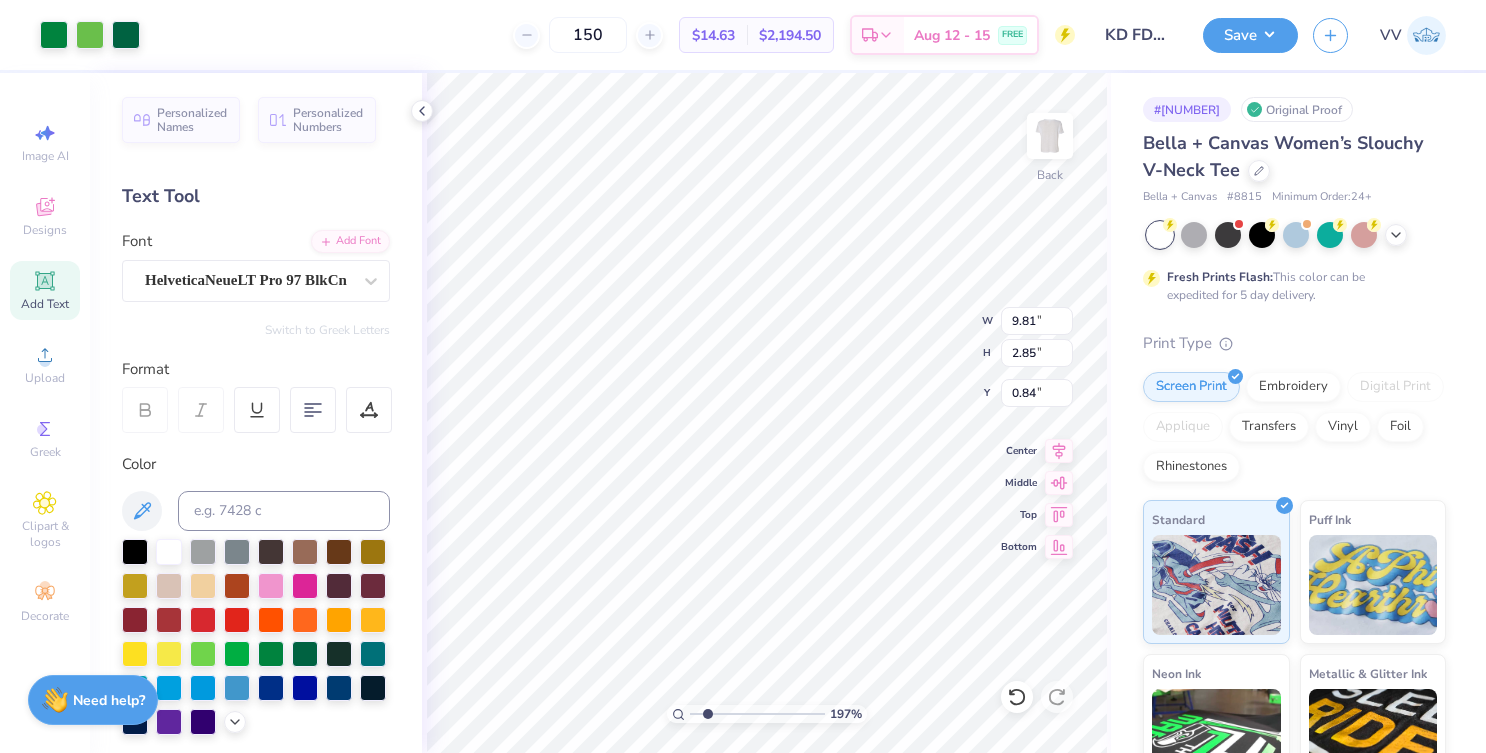 type on "9.90" 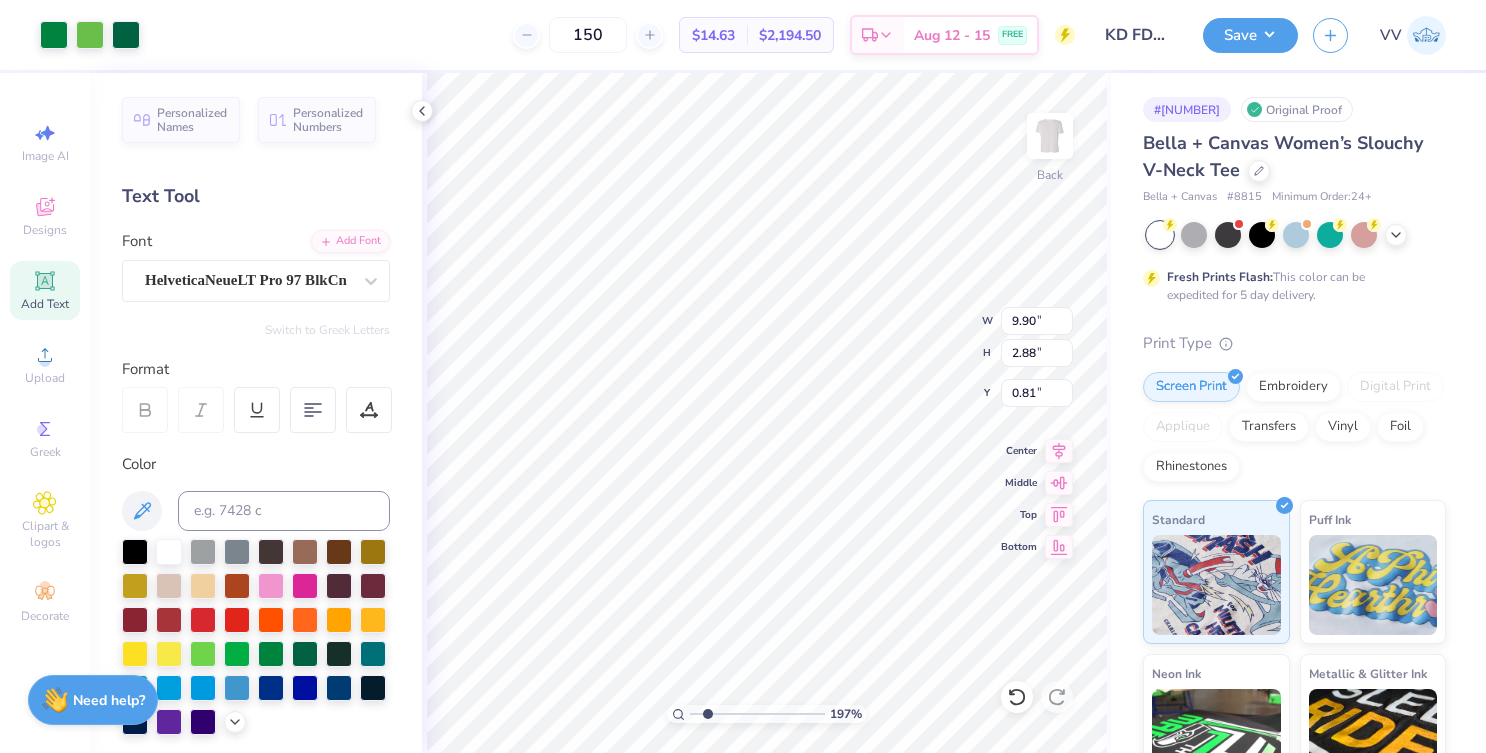 type on "9.81" 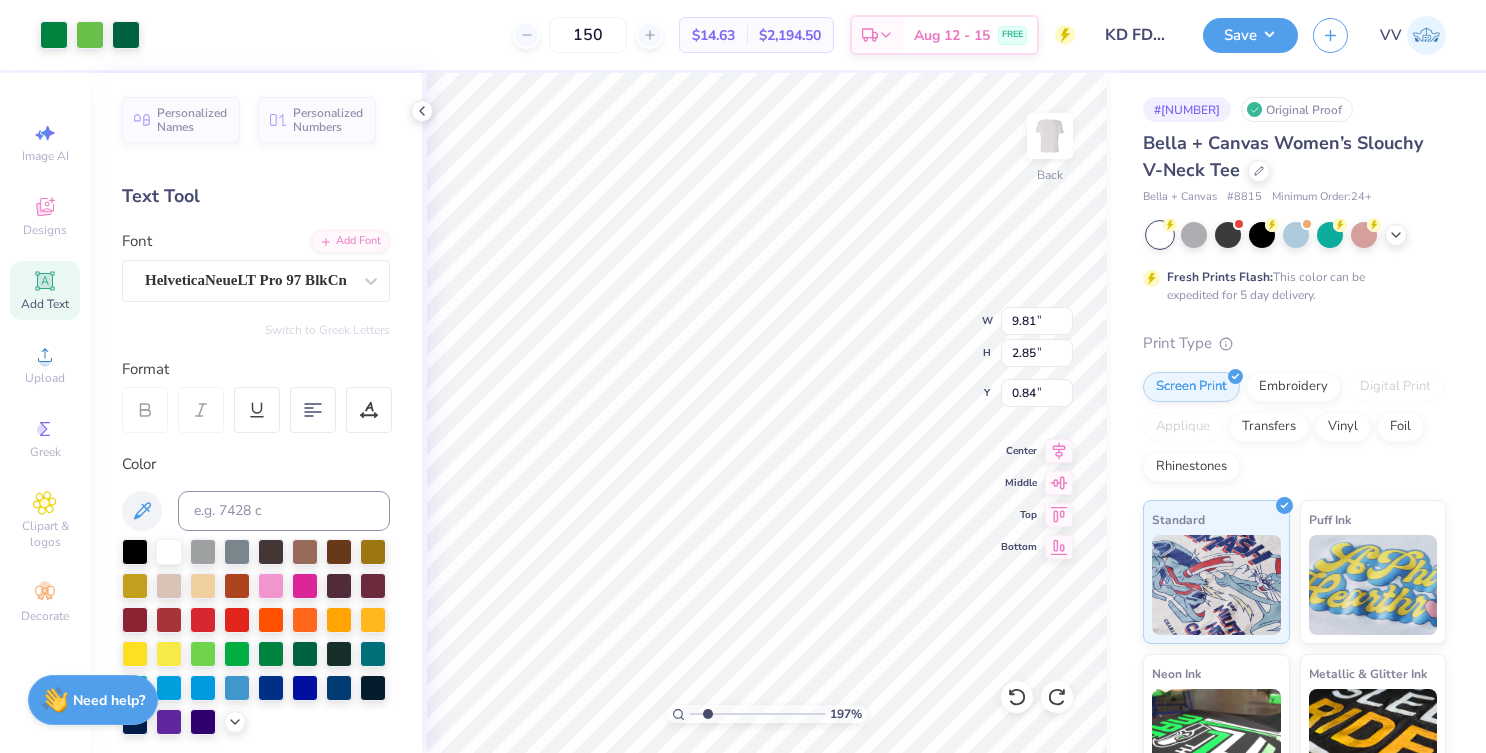 type on "8.09" 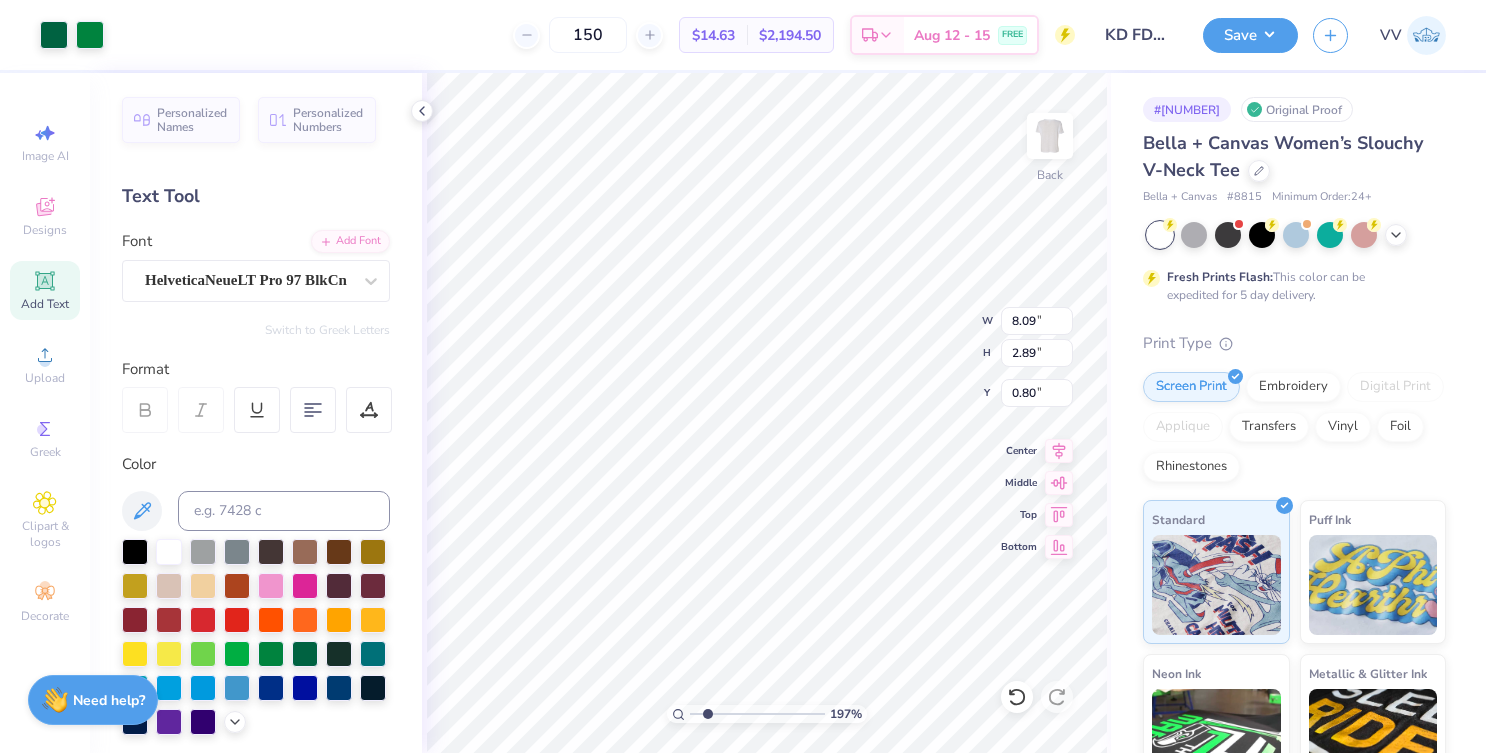 type on "7.99" 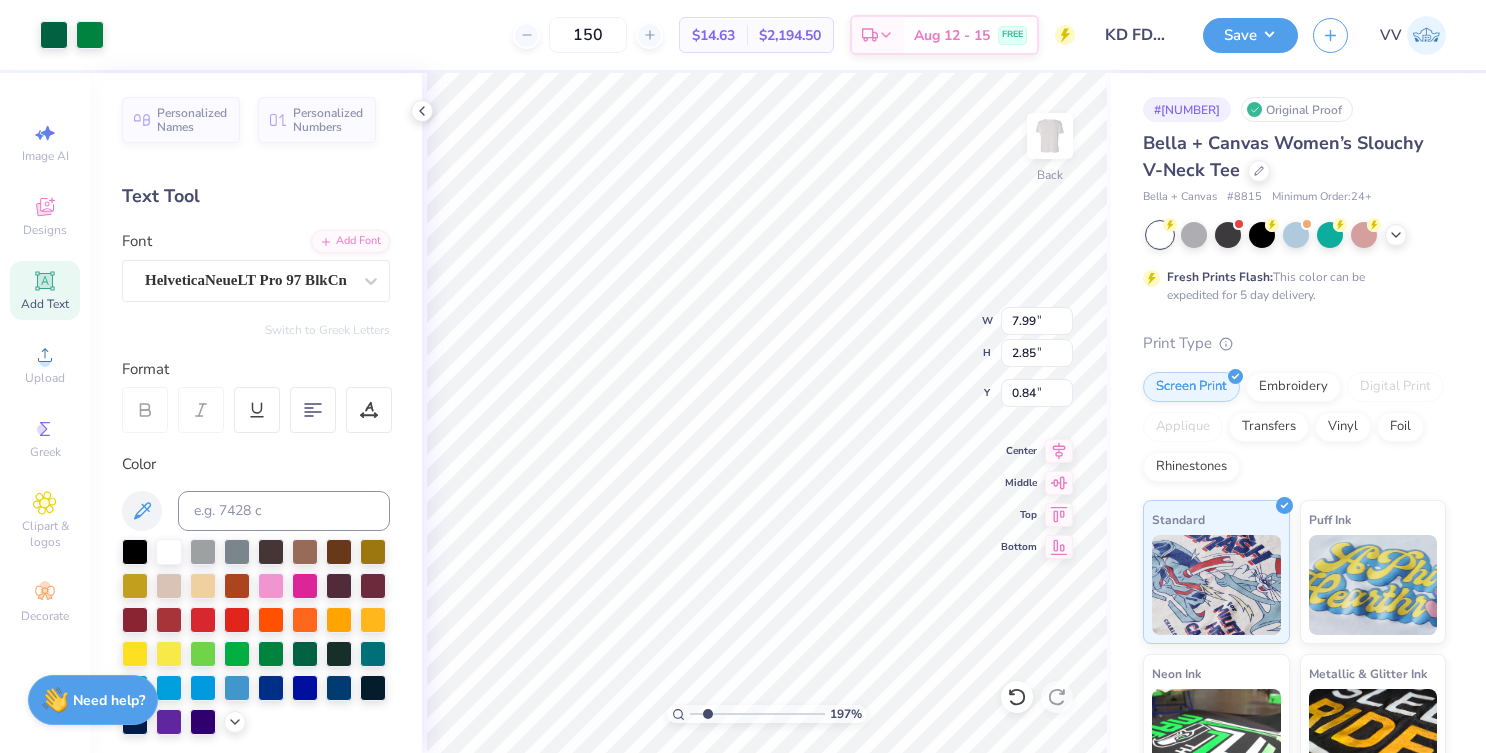 type on "0.82" 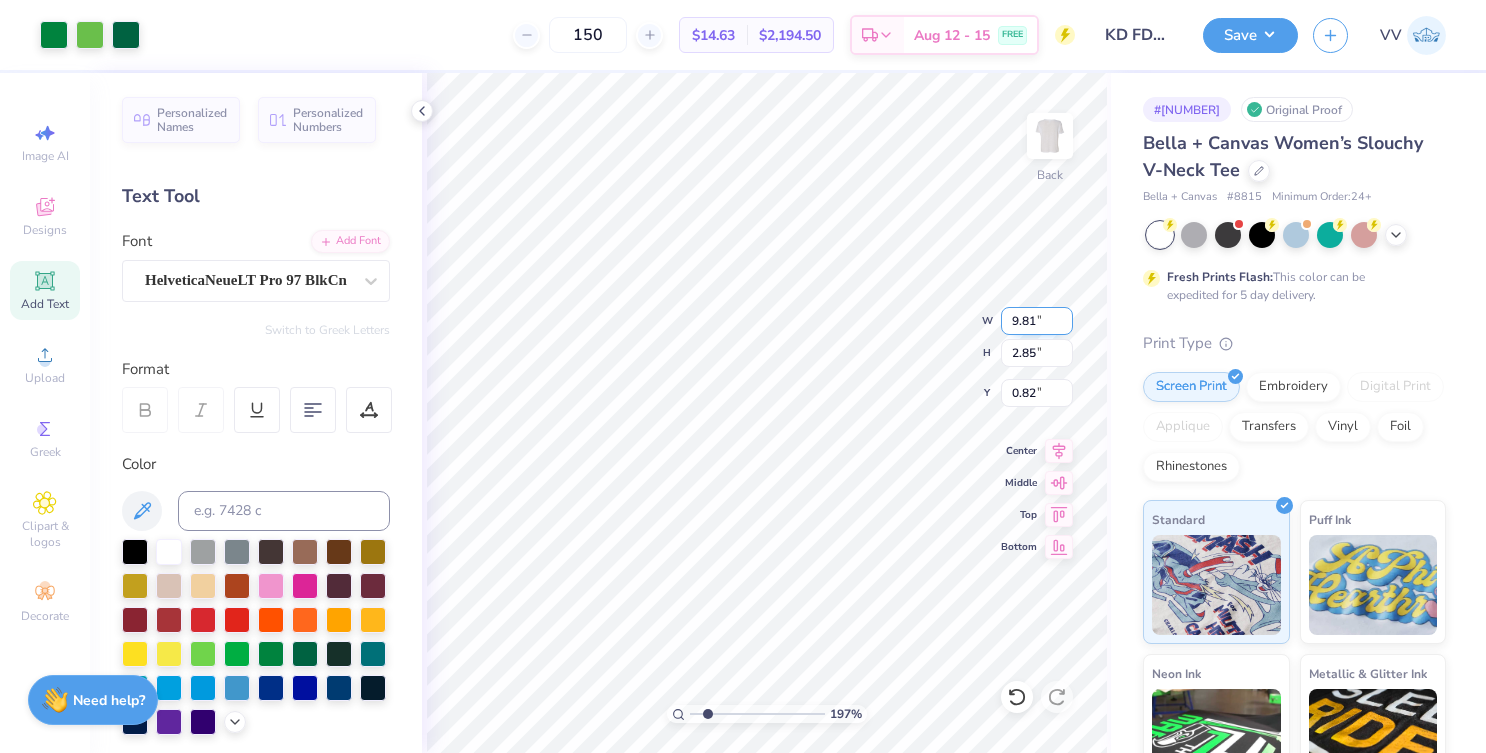 click on "9.81" at bounding box center [1037, 321] 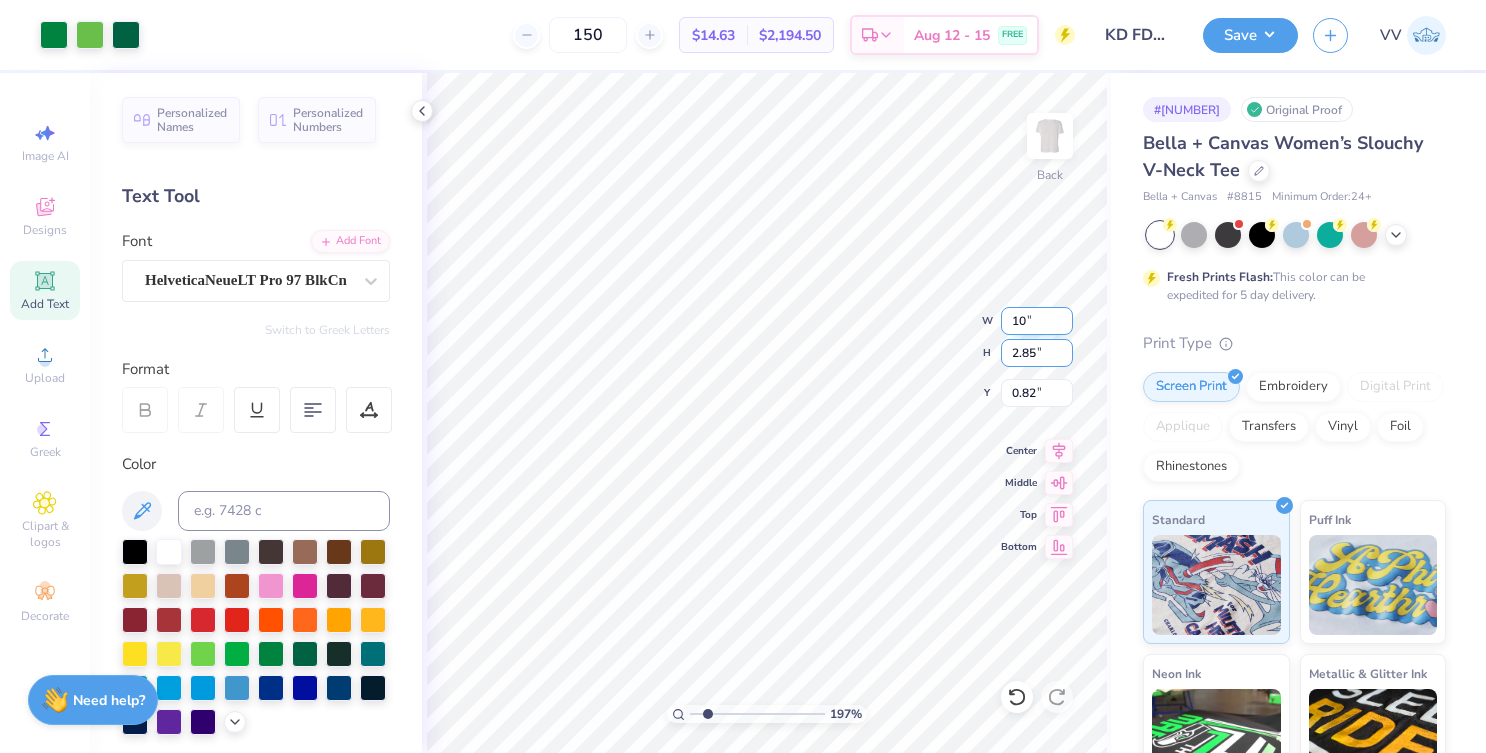 type on "10.00" 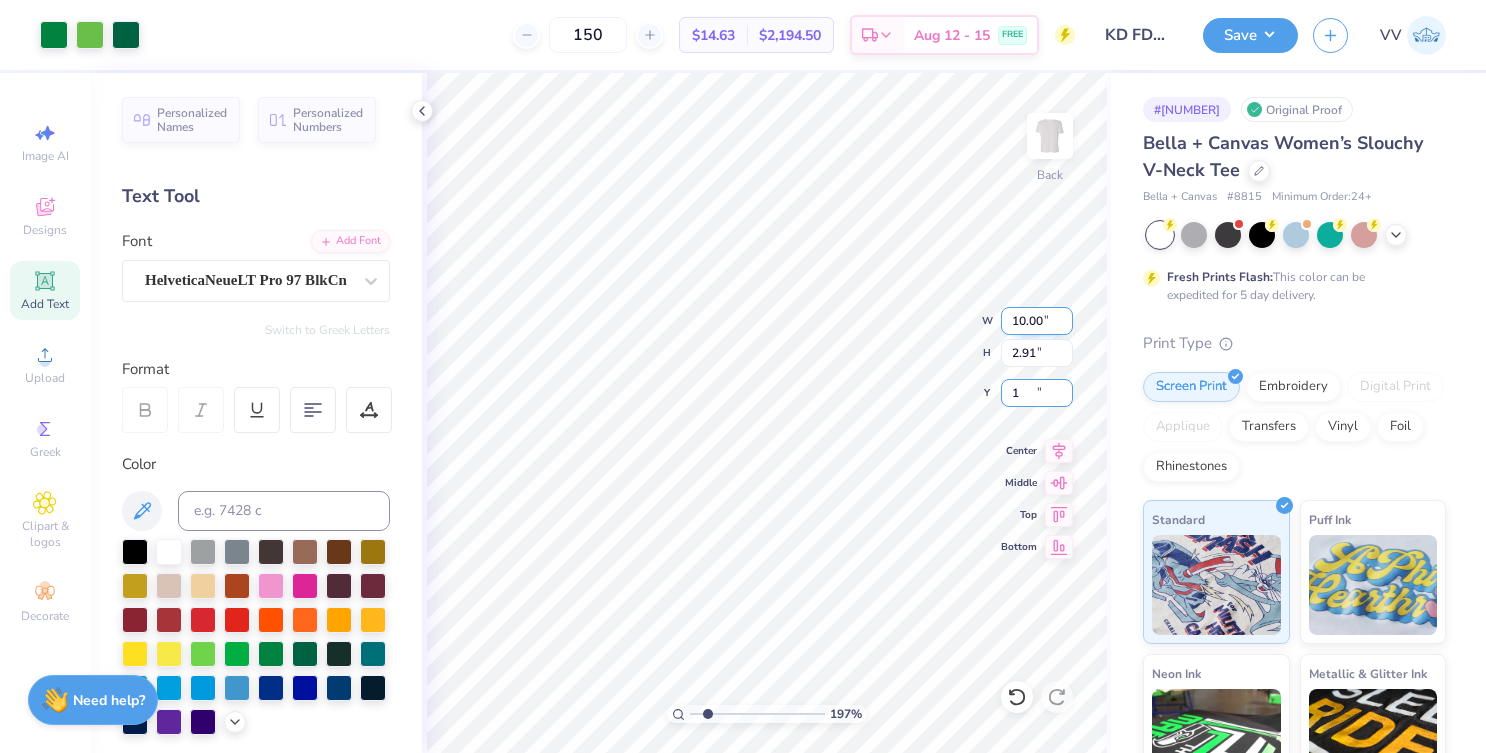 type on "1.00" 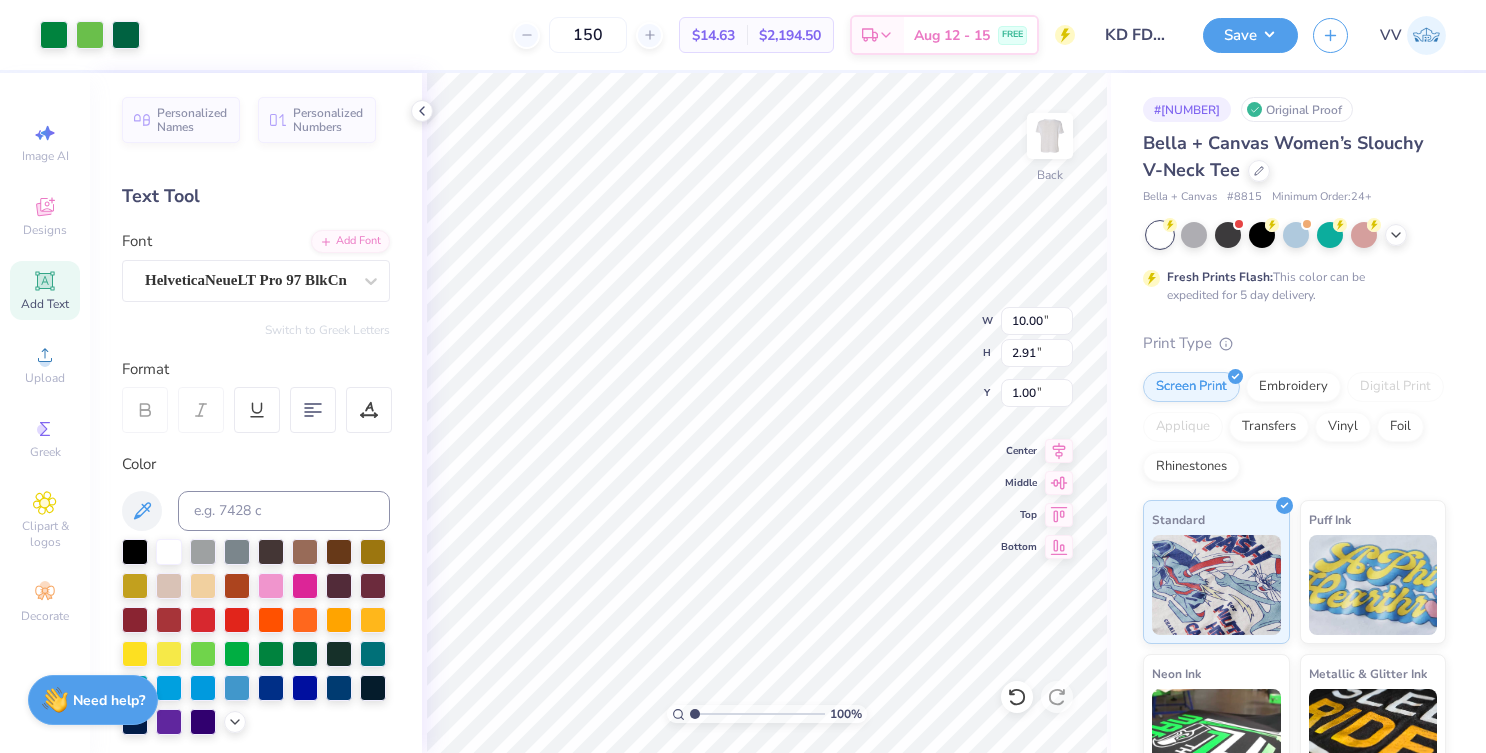 type on "1" 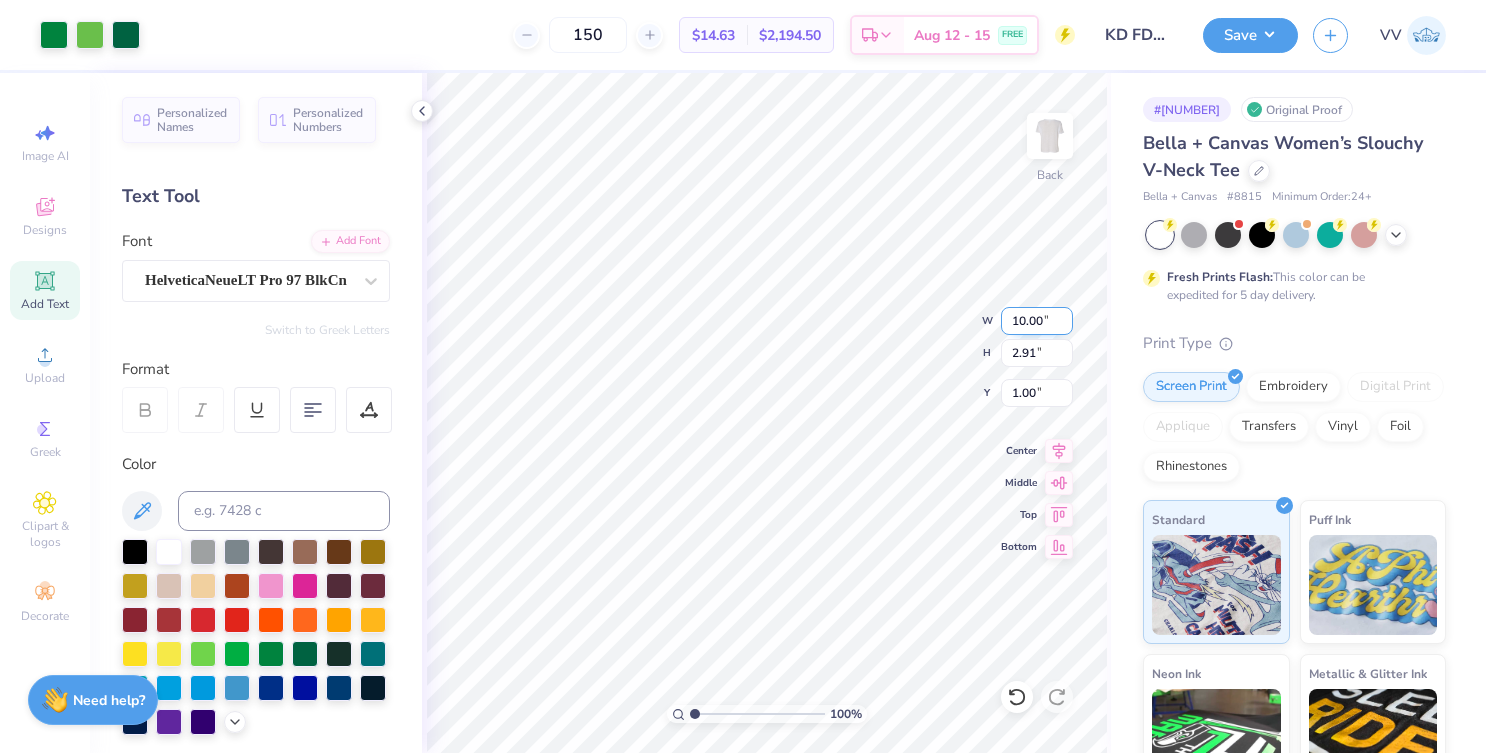 click on "10.00" at bounding box center [1037, 321] 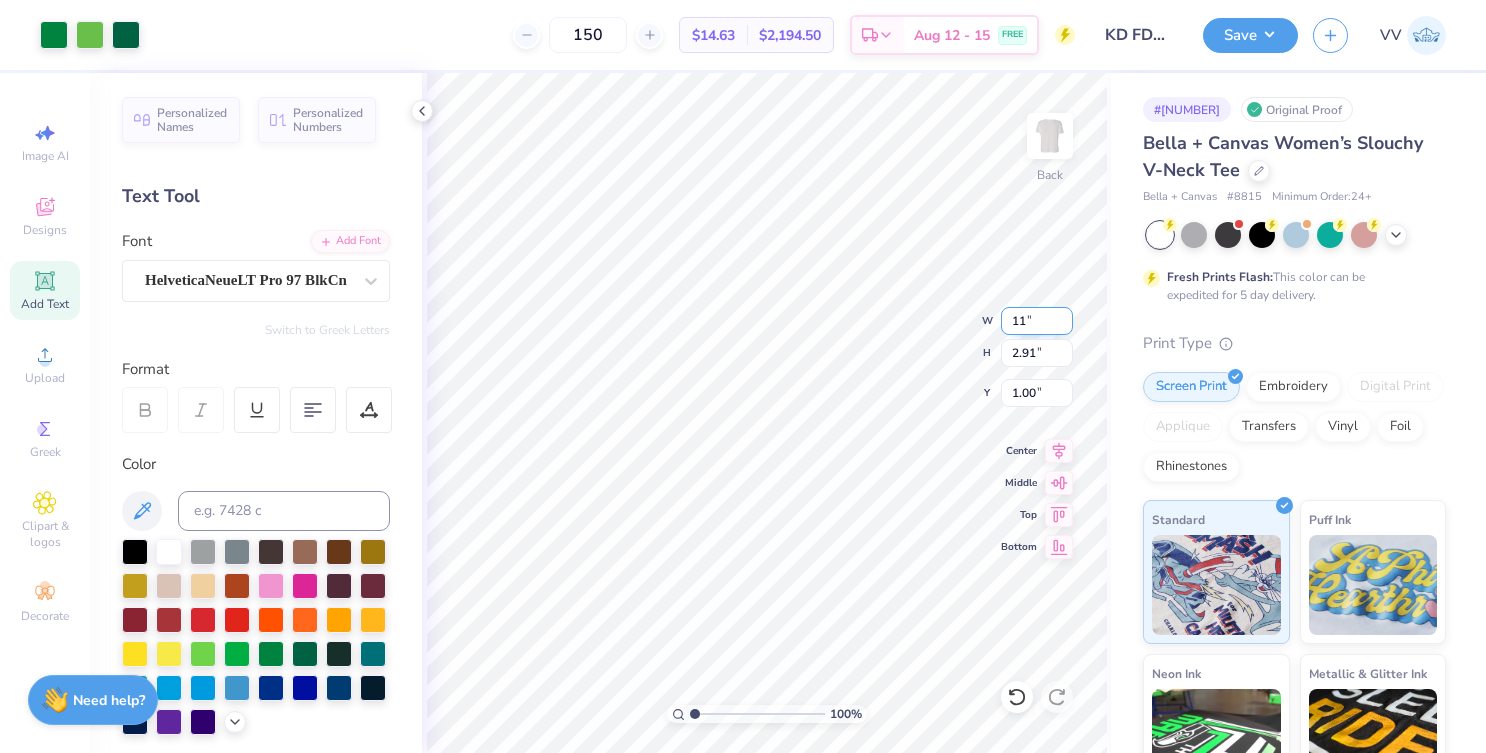 type on "11" 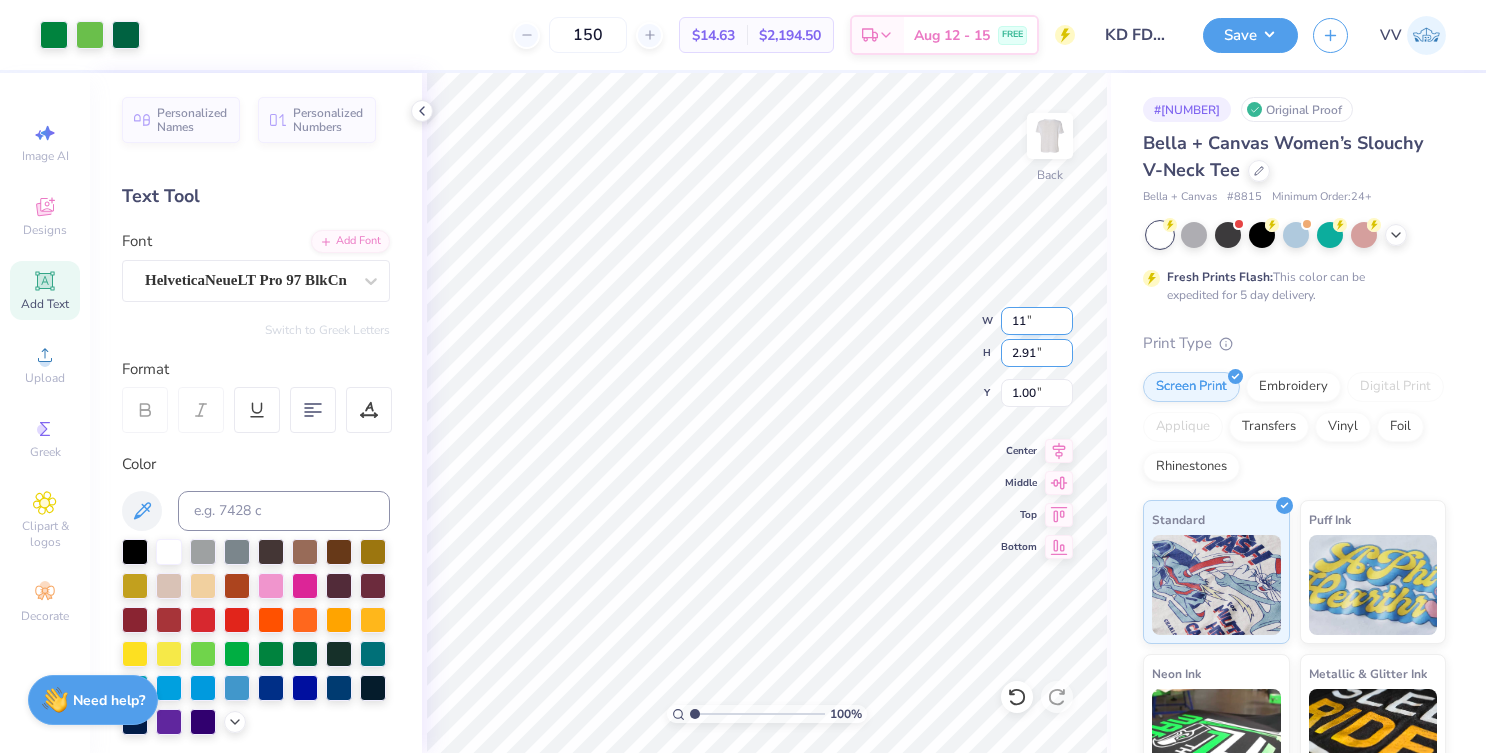 type on "3.20" 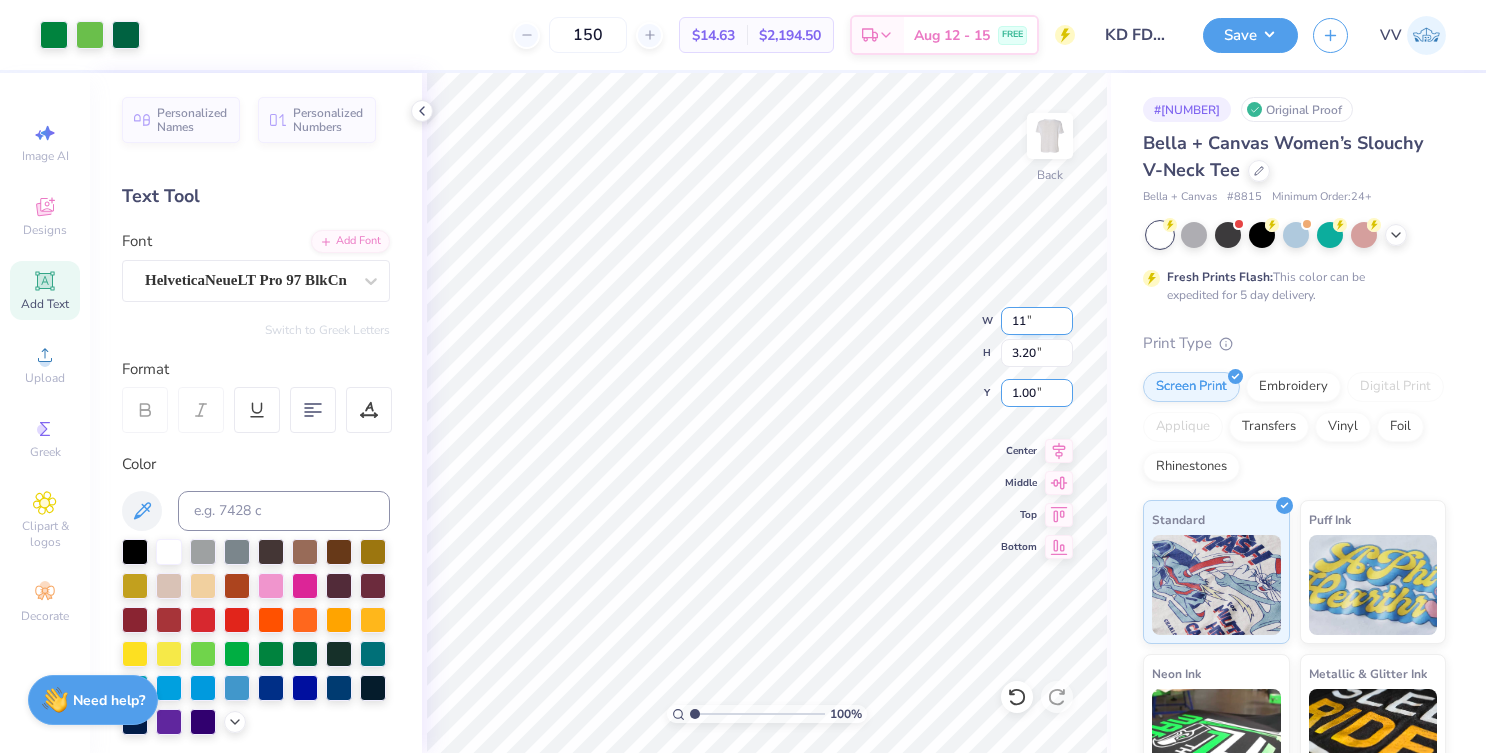 type on "11.00" 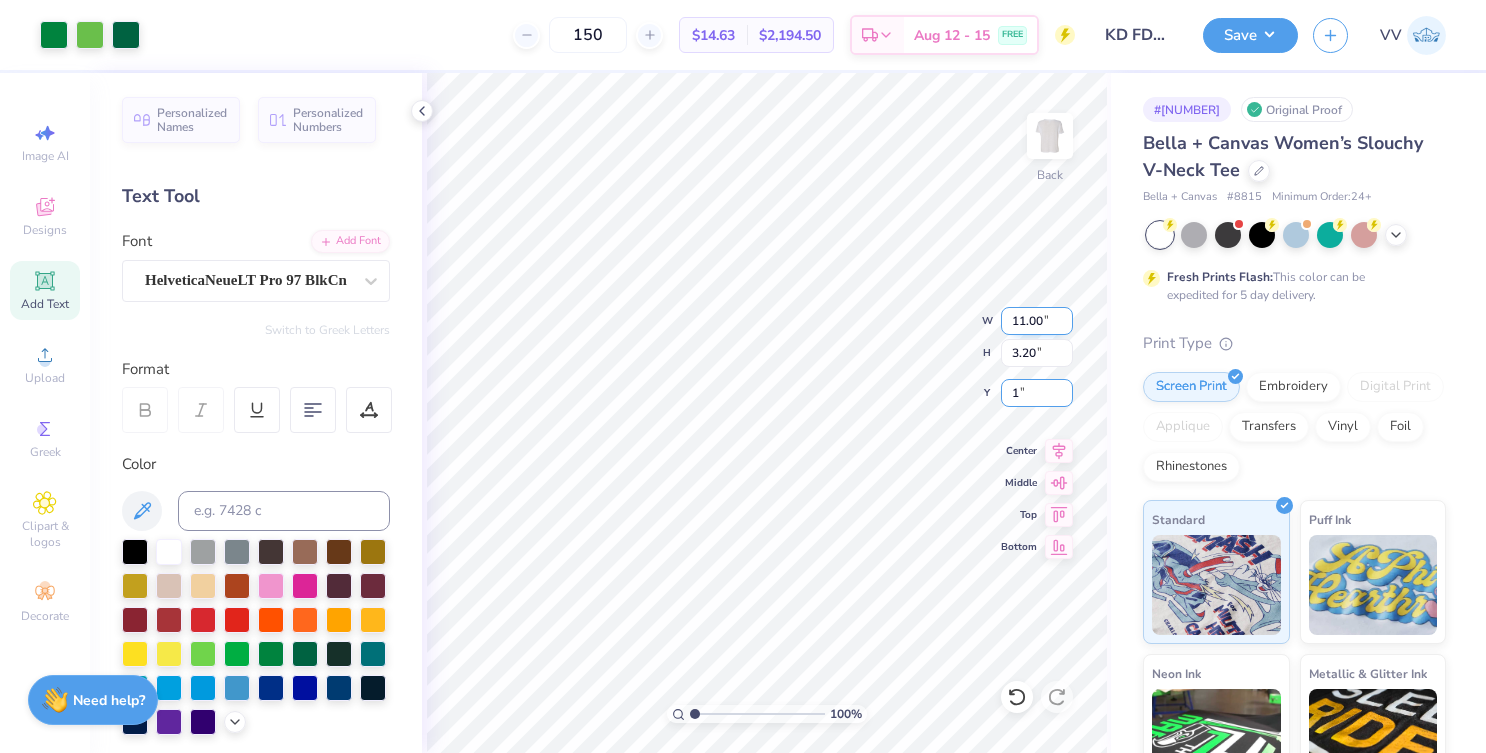 type on "1.00" 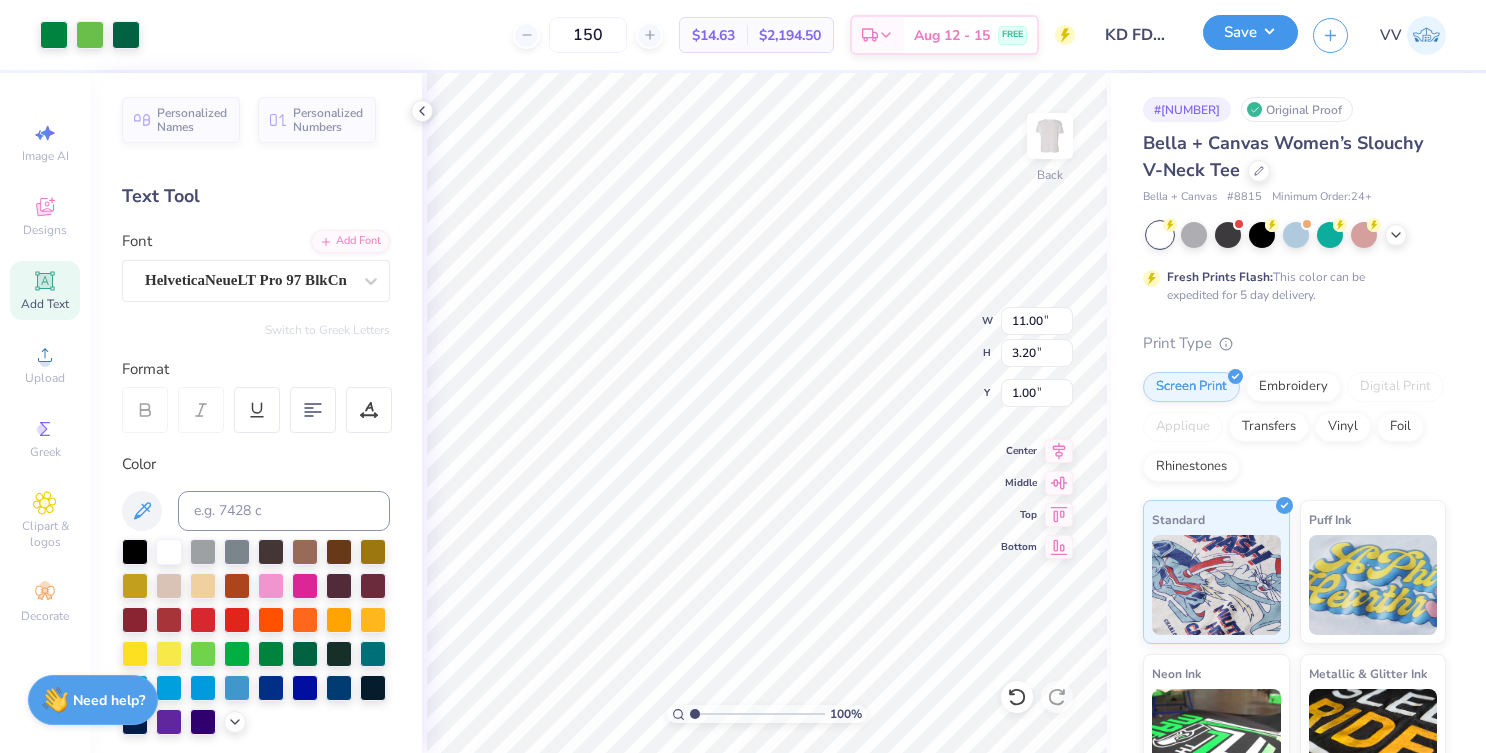click on "Save" at bounding box center (1250, 32) 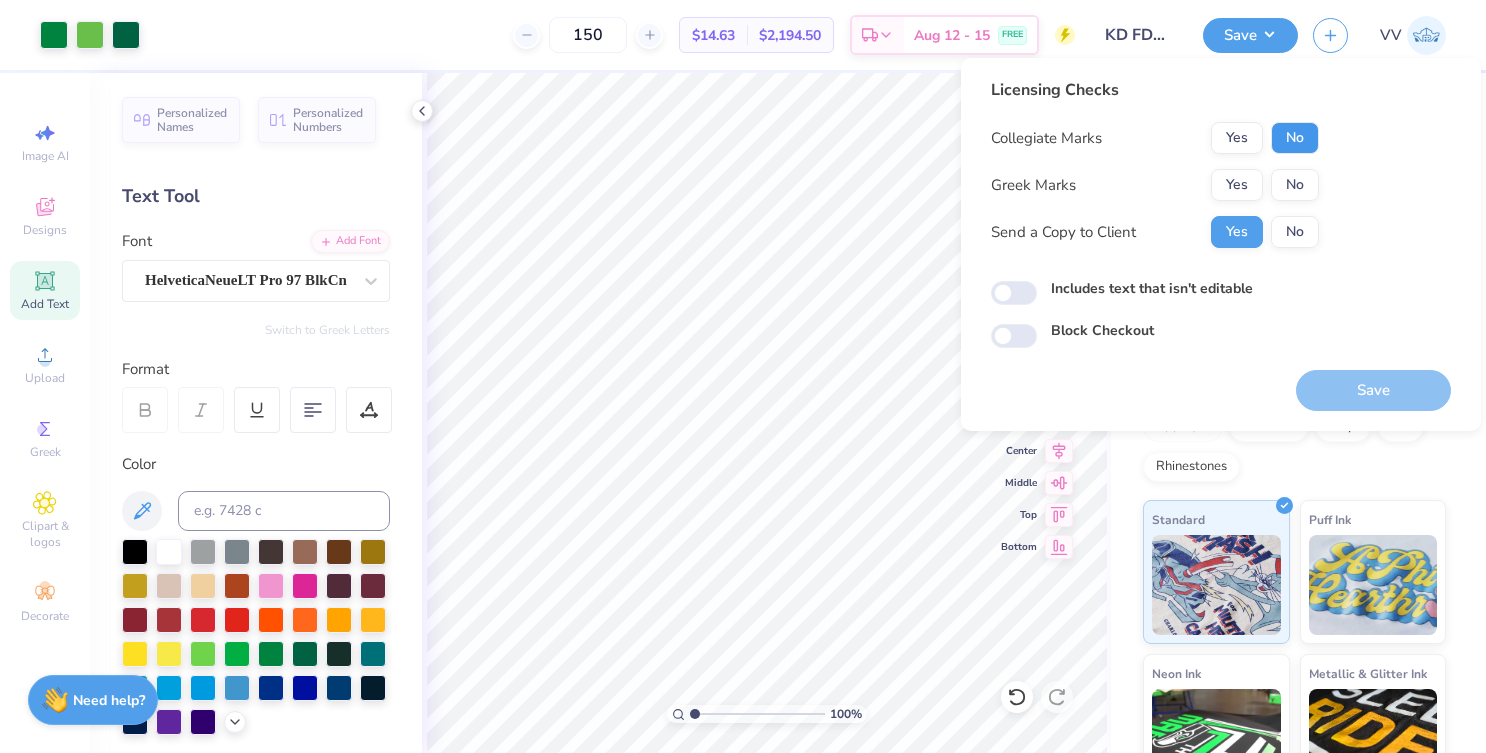 click on "No" at bounding box center (1295, 138) 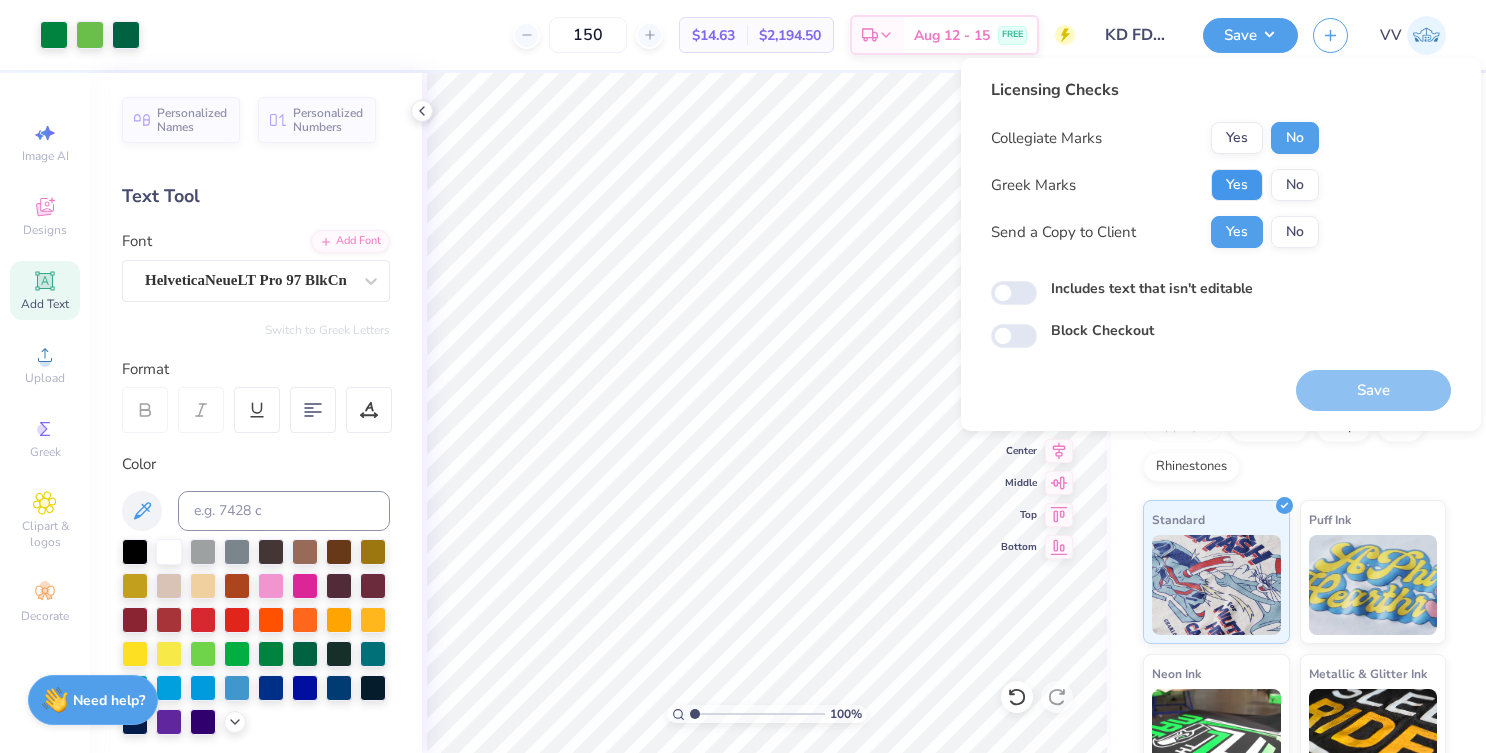 click on "Yes" at bounding box center (1237, 185) 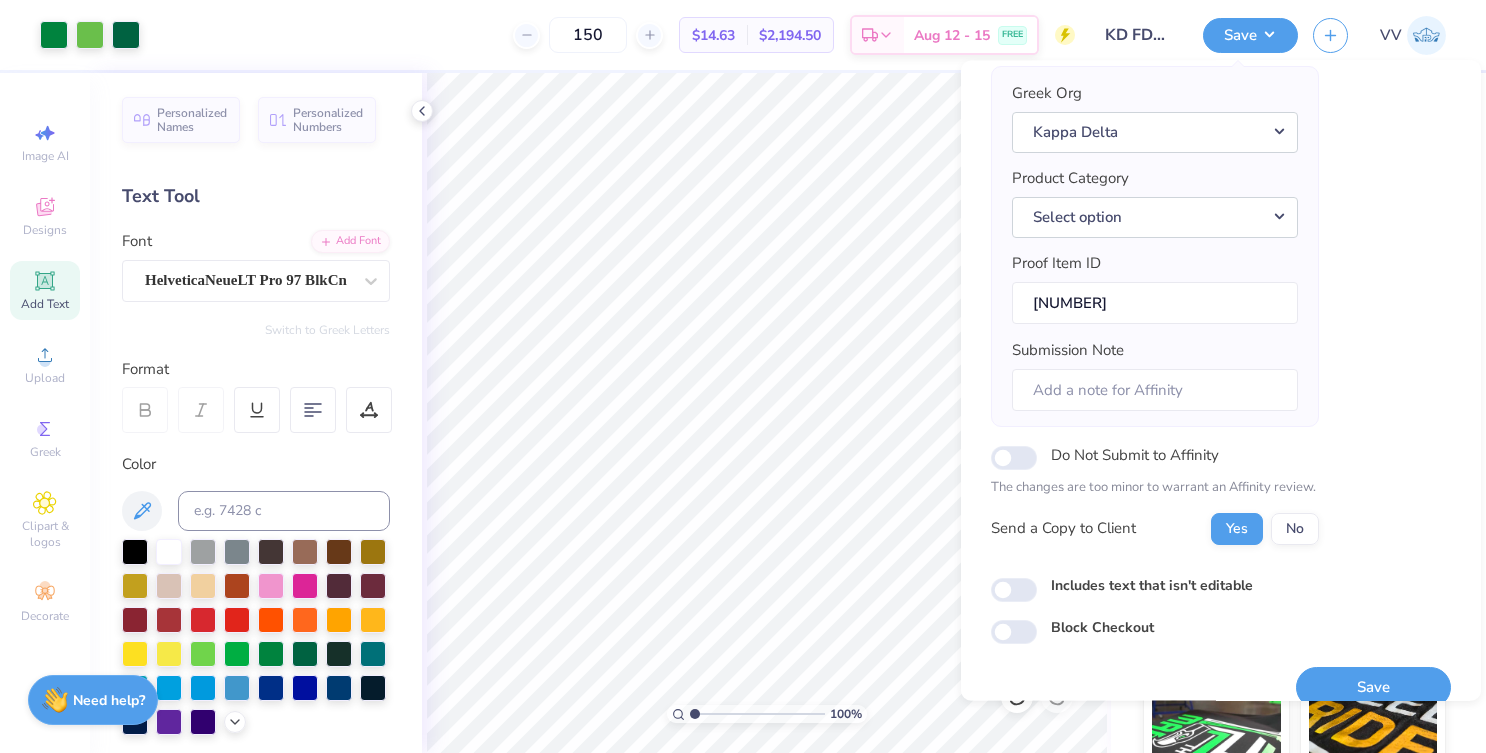 scroll, scrollTop: 179, scrollLeft: 0, axis: vertical 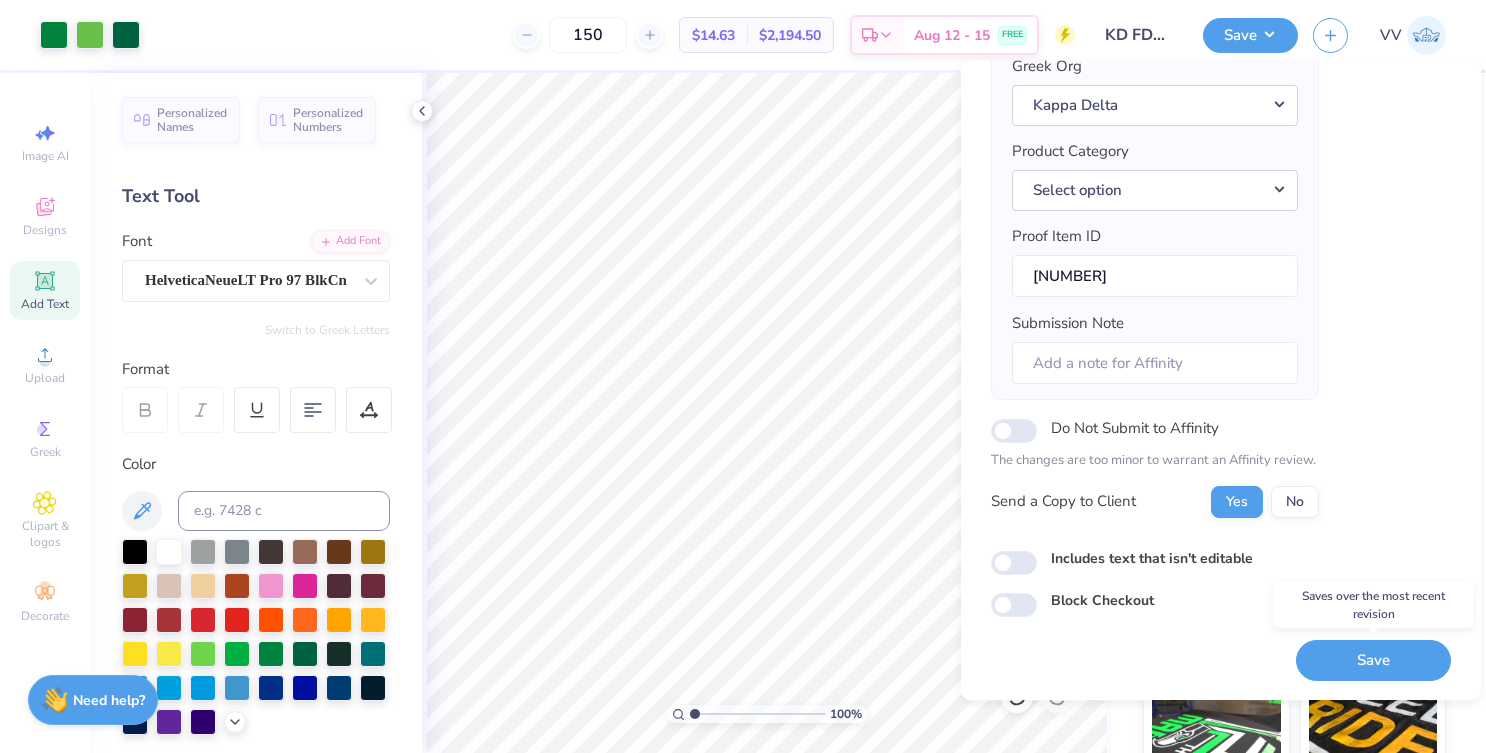 drag, startPoint x: 1349, startPoint y: 648, endPoint x: 1319, endPoint y: 610, distance: 48.414875 